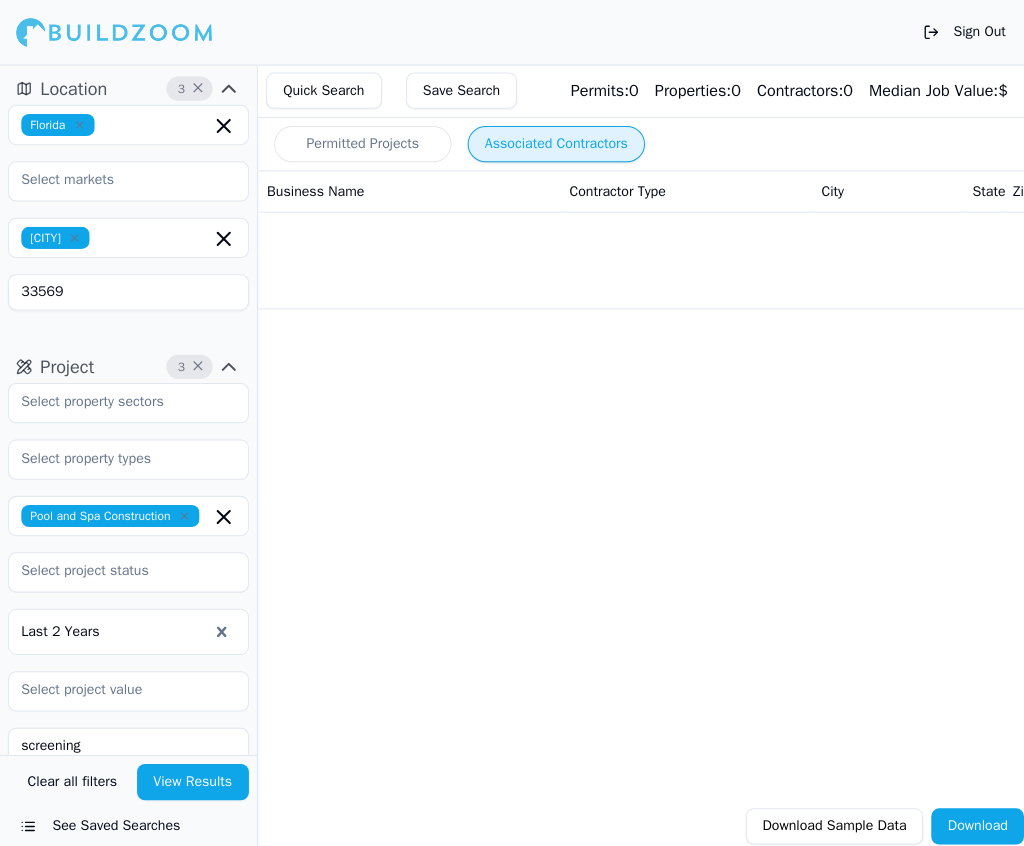scroll, scrollTop: 0, scrollLeft: 0, axis: both 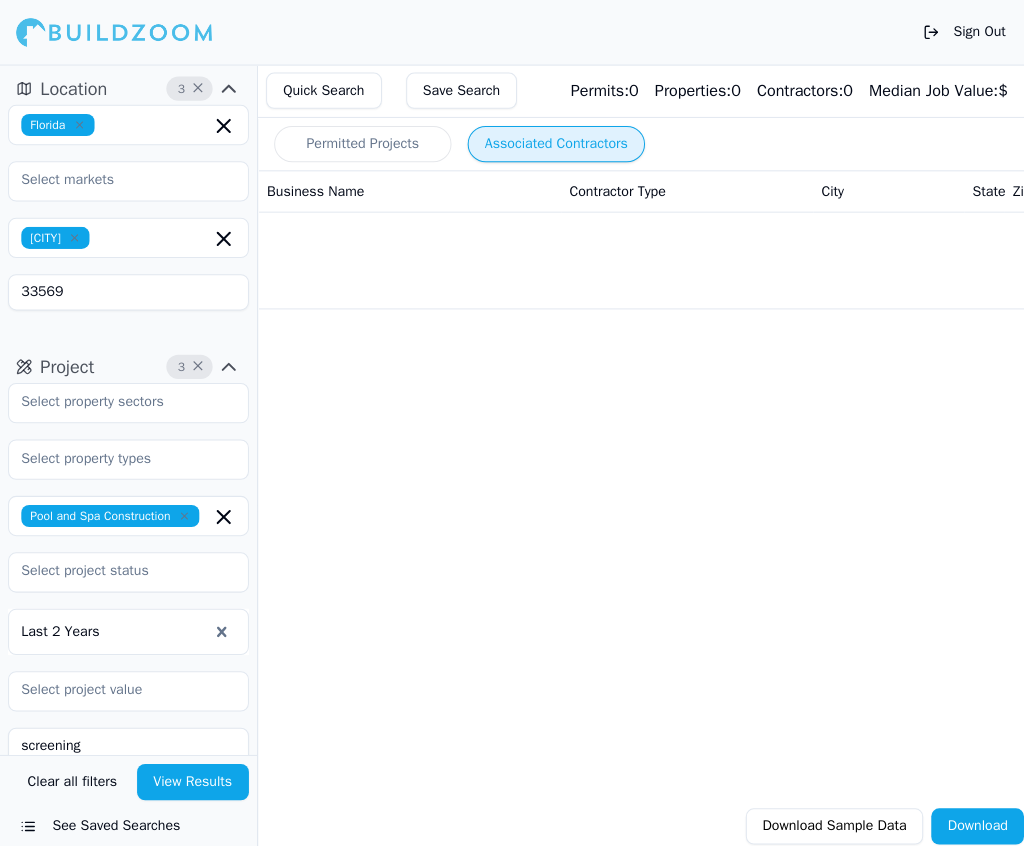 click on "33569" at bounding box center (127, 290) 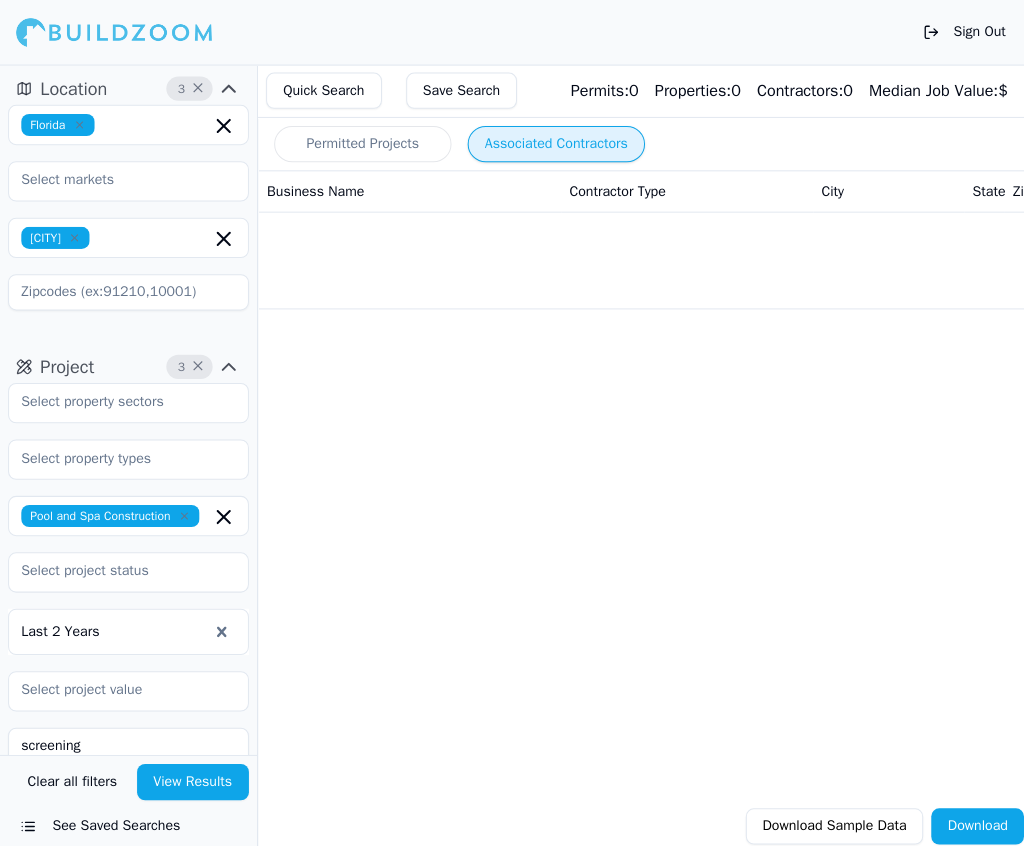 paste on "33708" 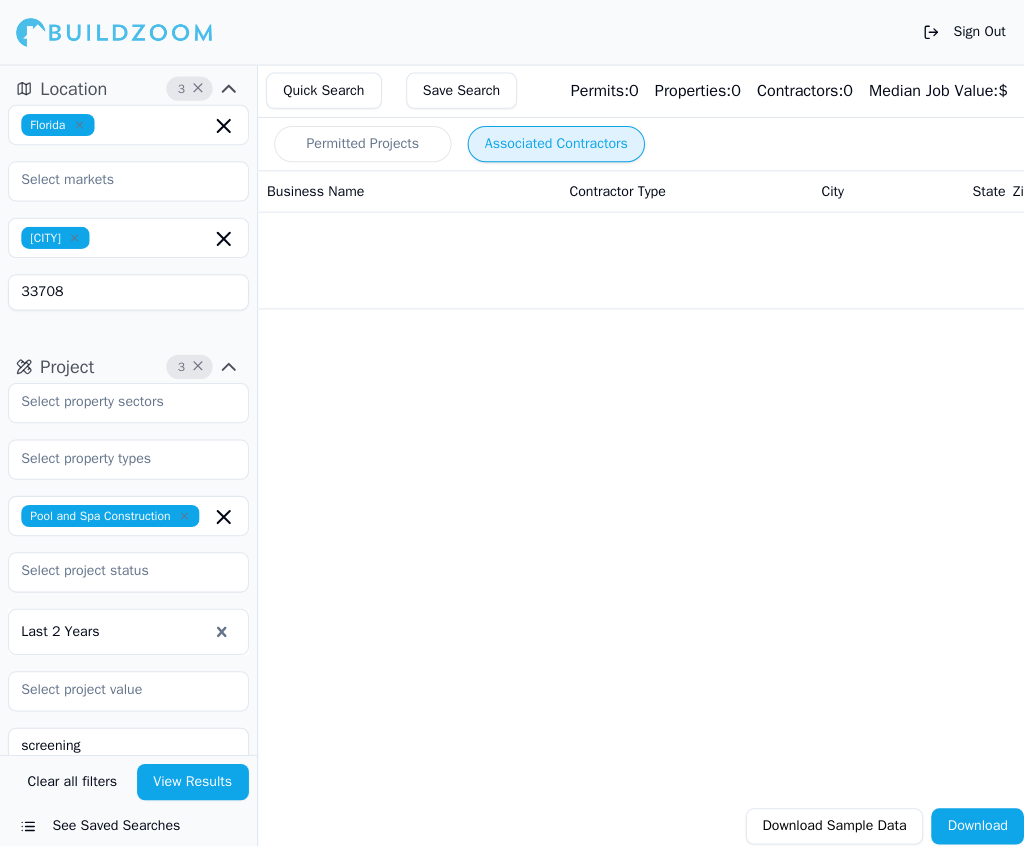 type on "33708" 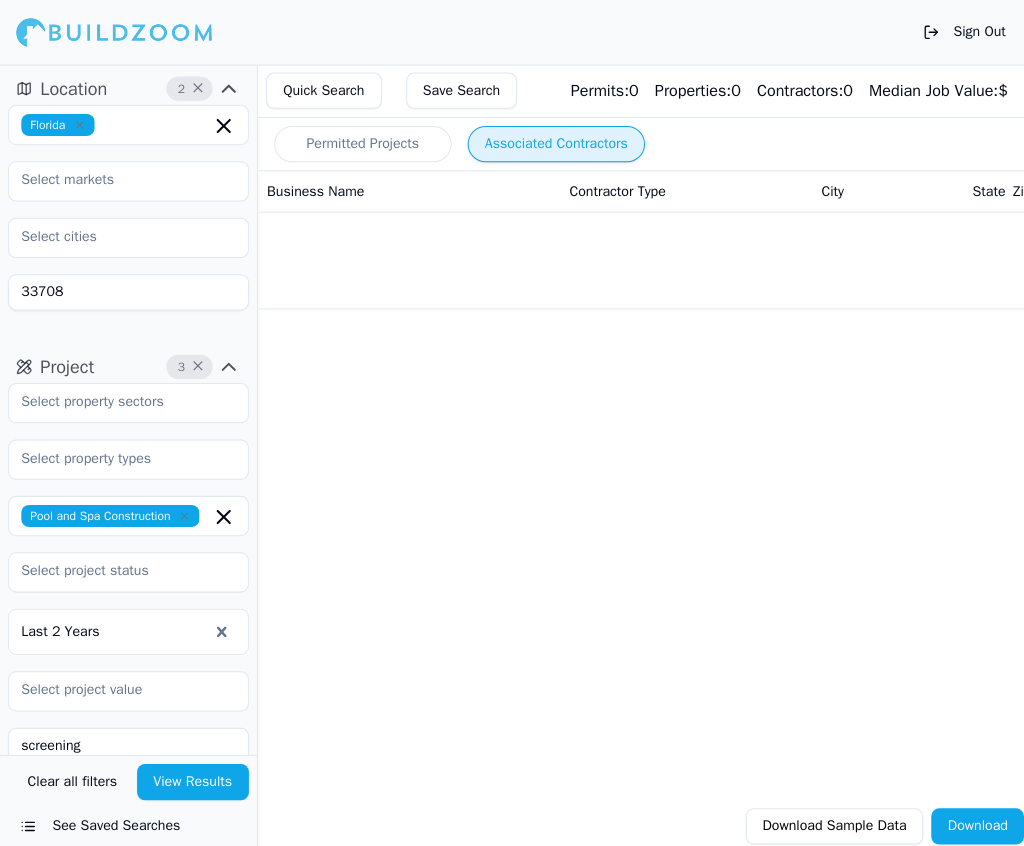 click on "No results." at bounding box center (1192, 258) 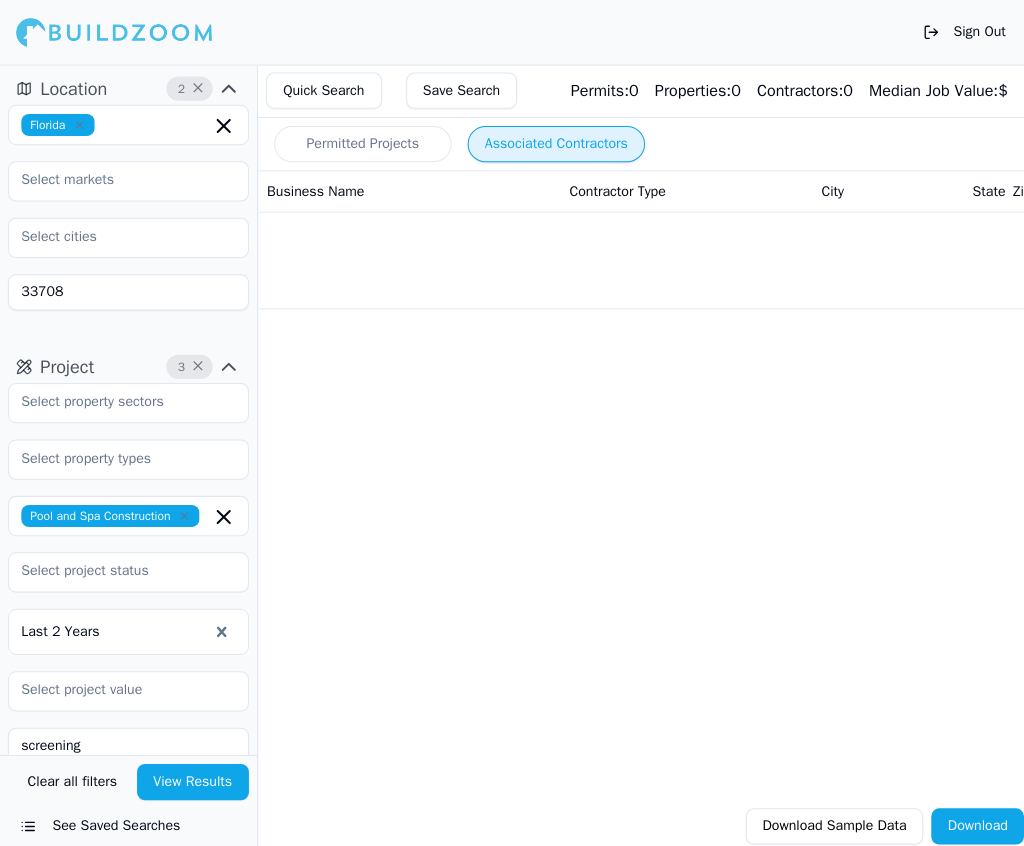 click at bounding box center (222, 513) 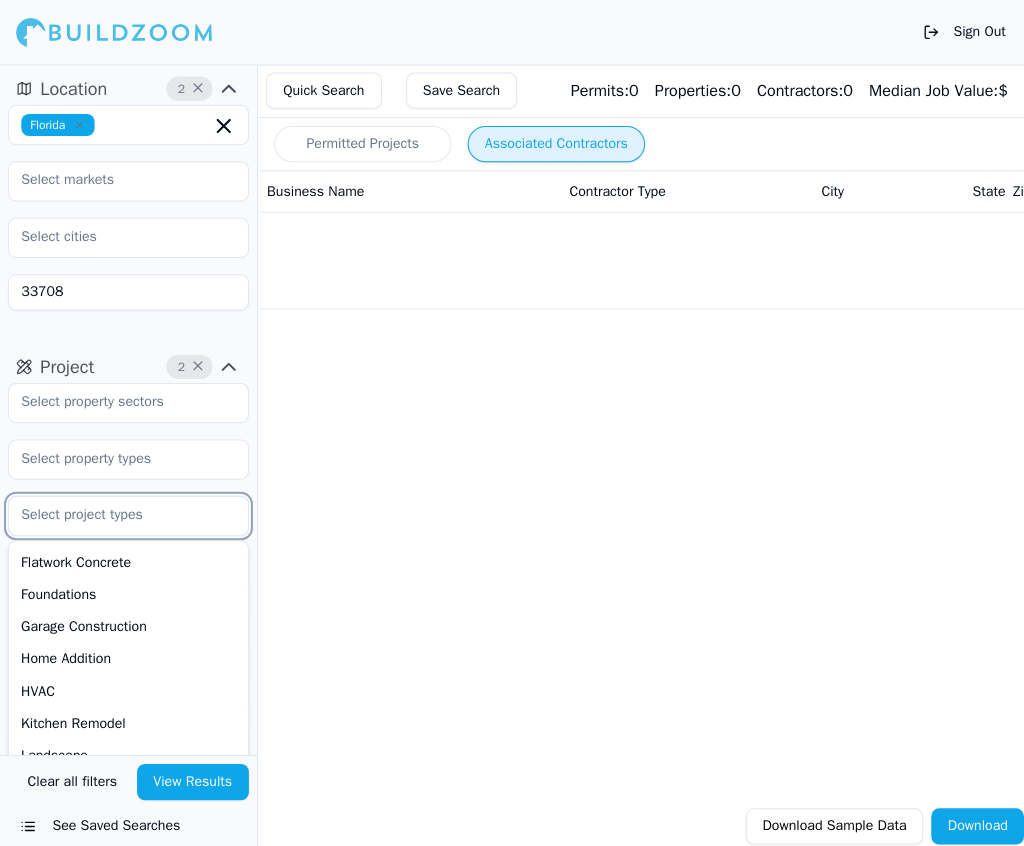 scroll, scrollTop: 340, scrollLeft: 0, axis: vertical 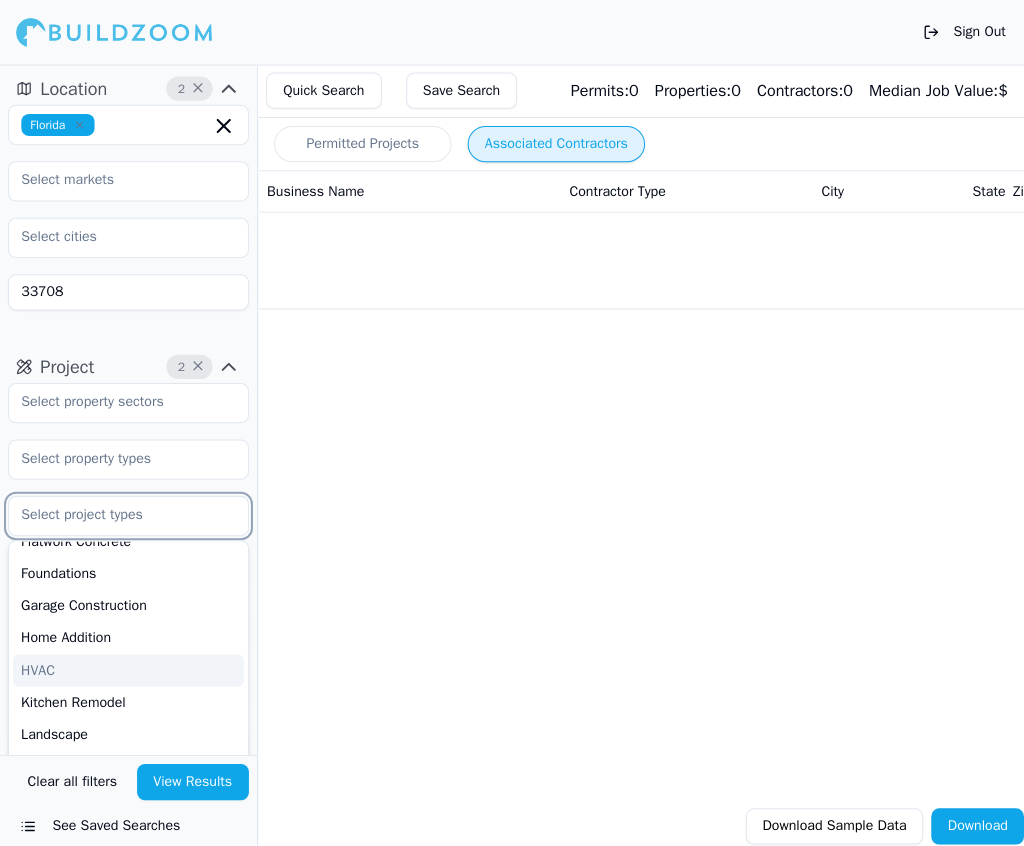 click on "HVAC" at bounding box center (127, 665) 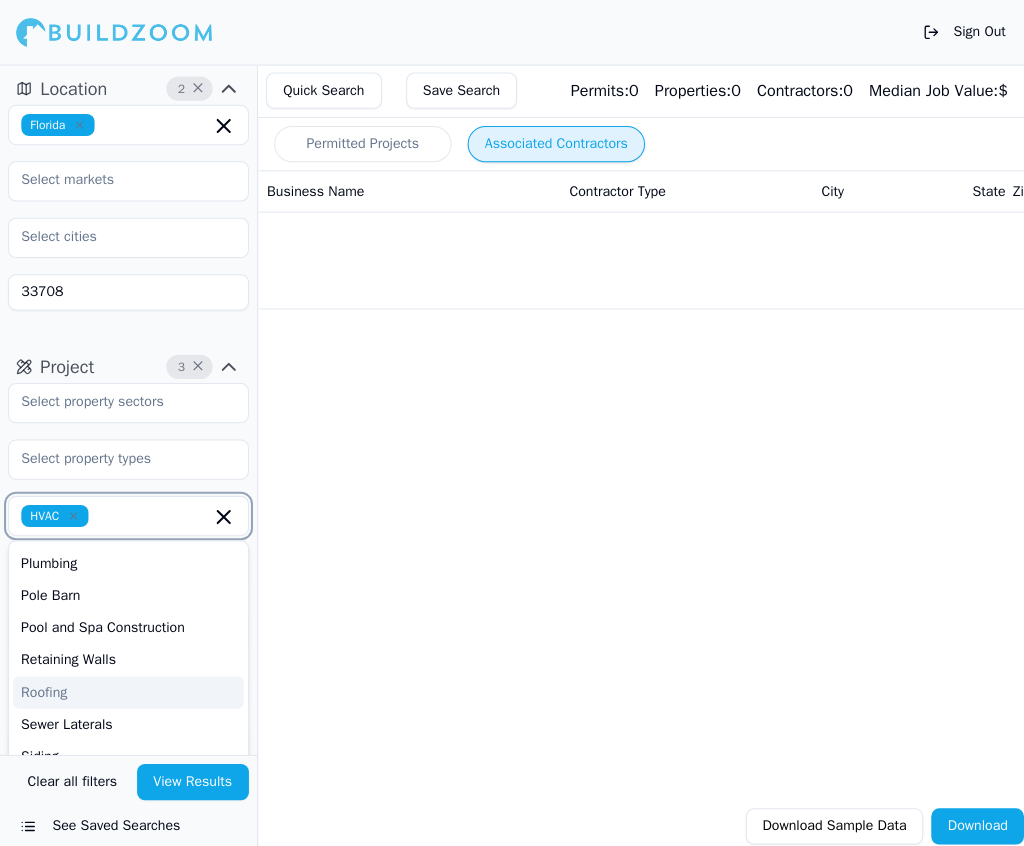 click on "Roofing" at bounding box center (127, 687) 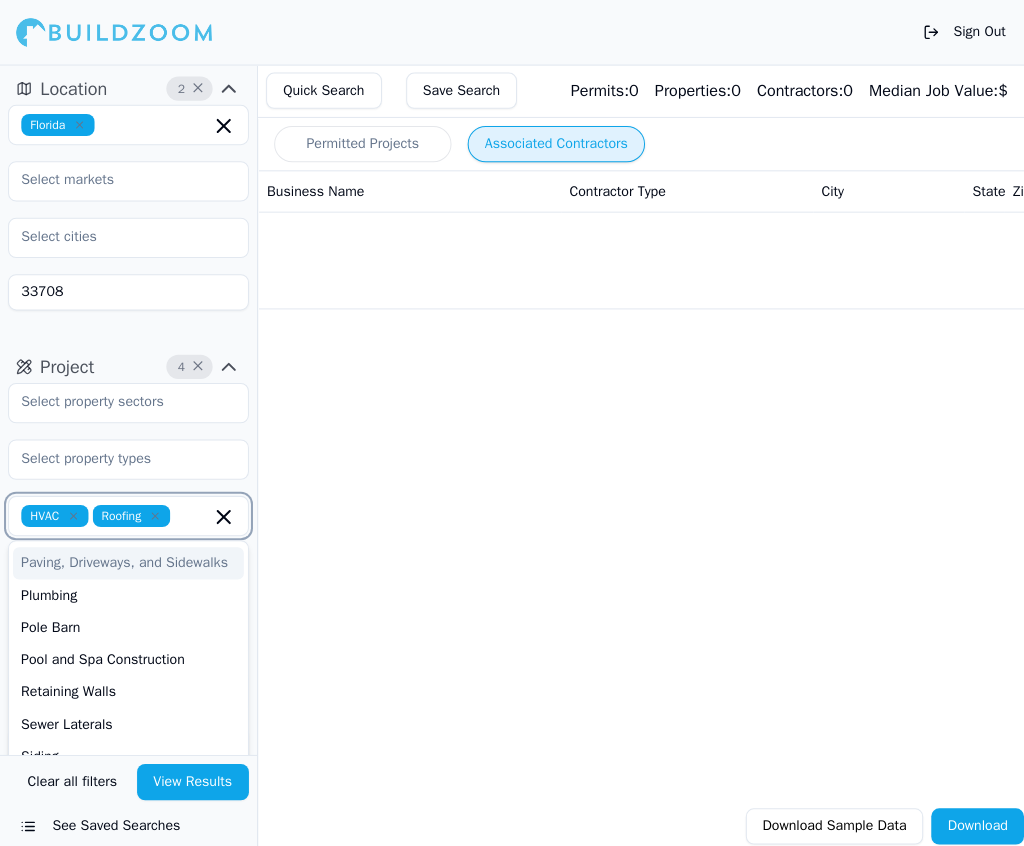 scroll, scrollTop: 690, scrollLeft: 0, axis: vertical 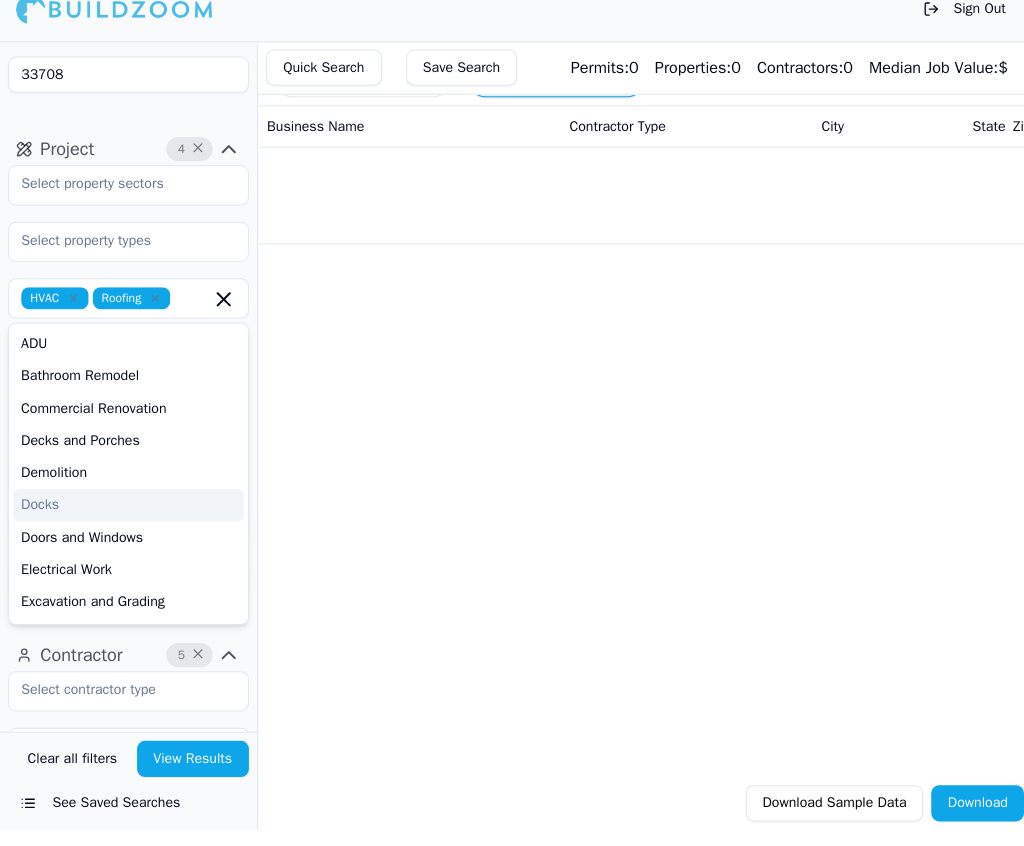 click on "Permitted Projects Associated Contractors Business Name Contractor Type City State Zip Code Has Active License Phone Number Email Most Recent Project Permit Records Median Job Value Permits in Set No results. Download Sample Data Download" at bounding box center (768, 414) 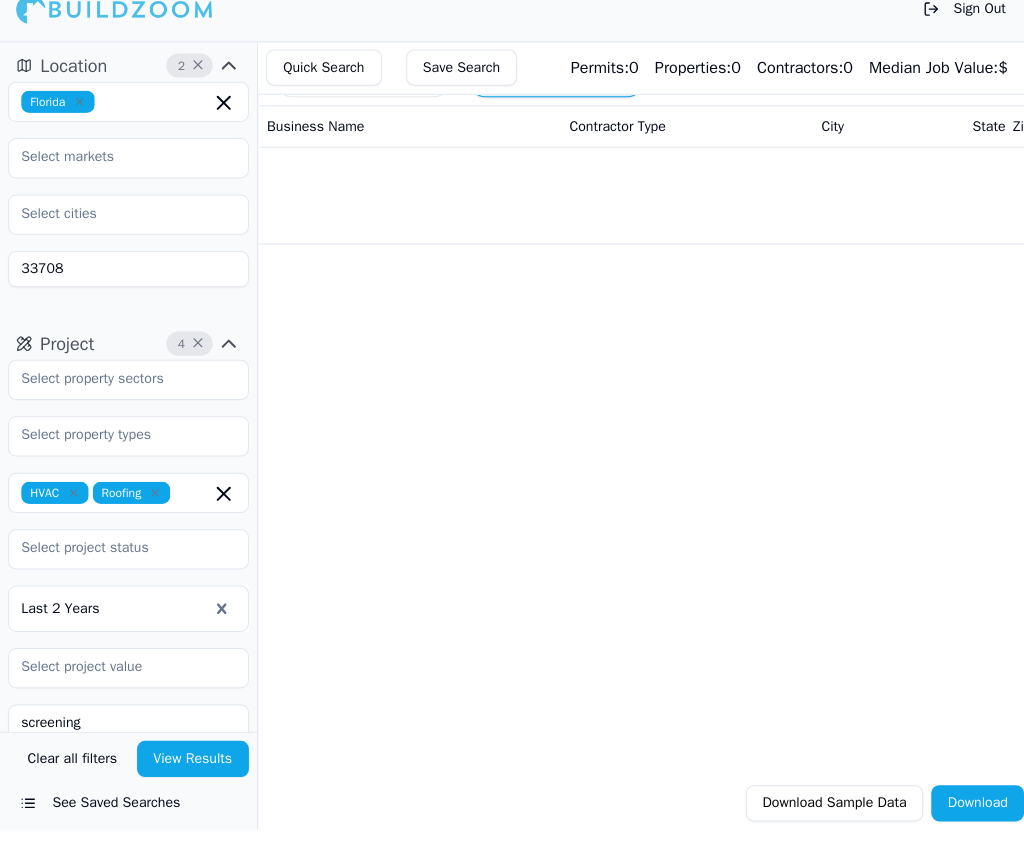 scroll, scrollTop: 0, scrollLeft: 0, axis: both 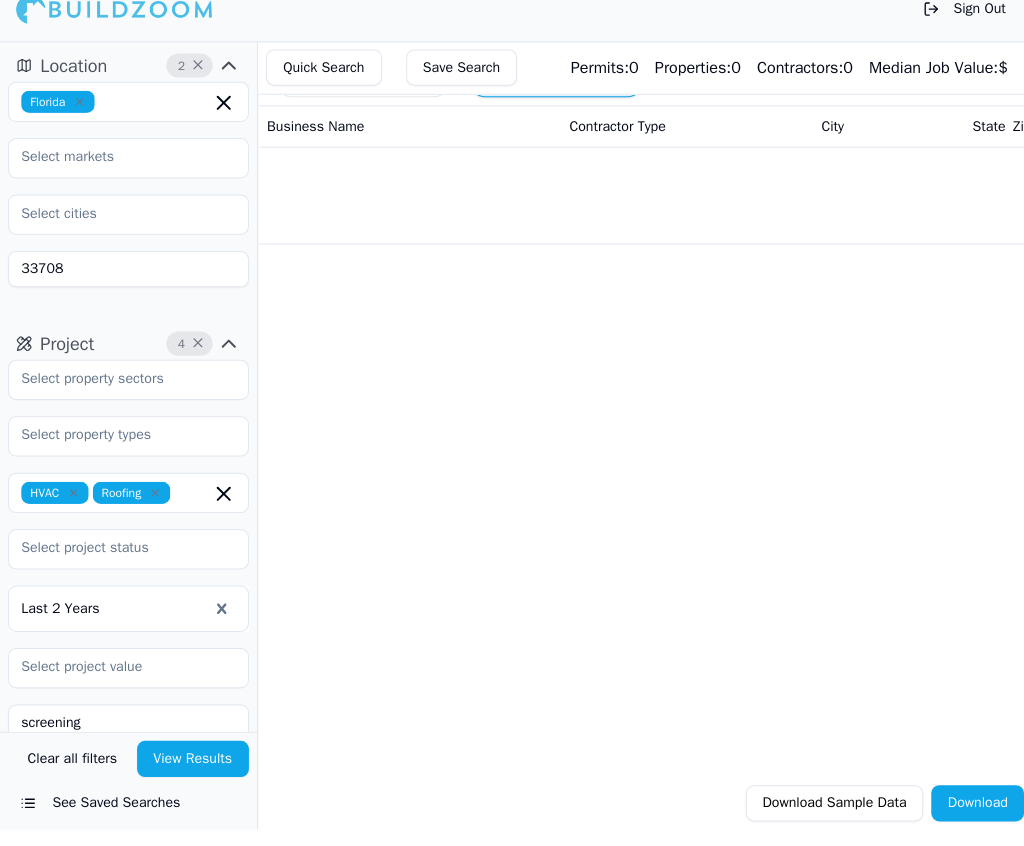 click on "View Results" at bounding box center (192, 776) 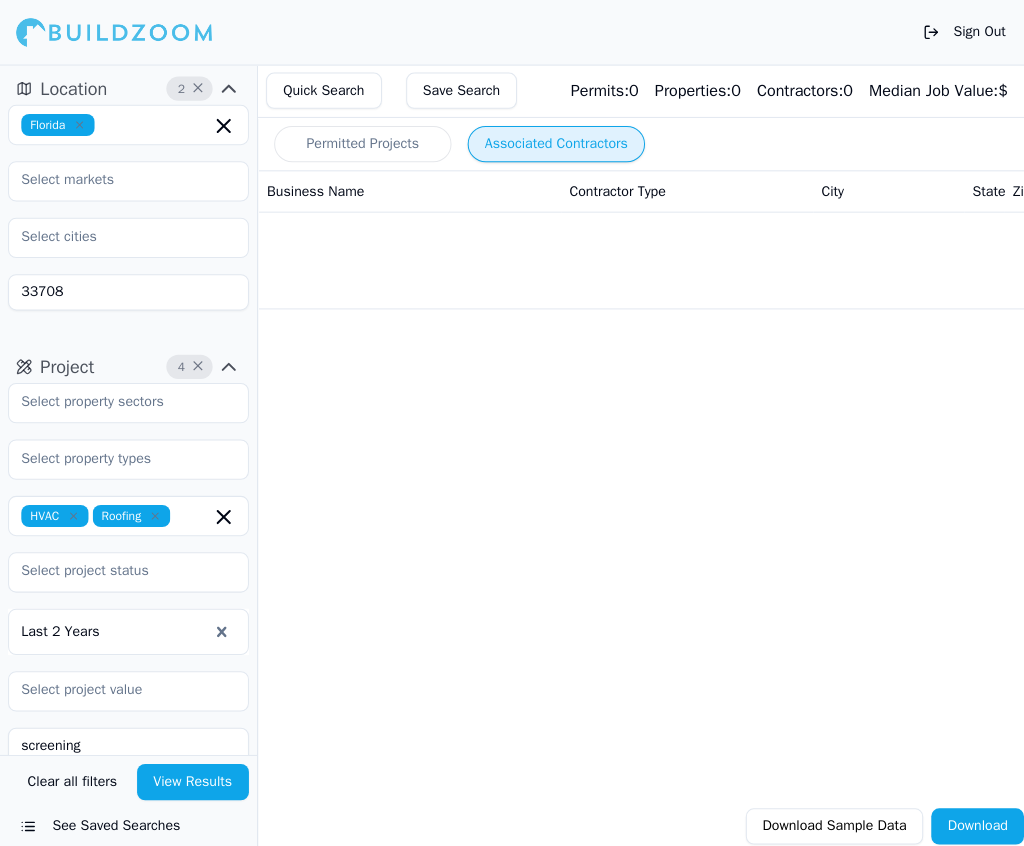 scroll, scrollTop: 0, scrollLeft: 0, axis: both 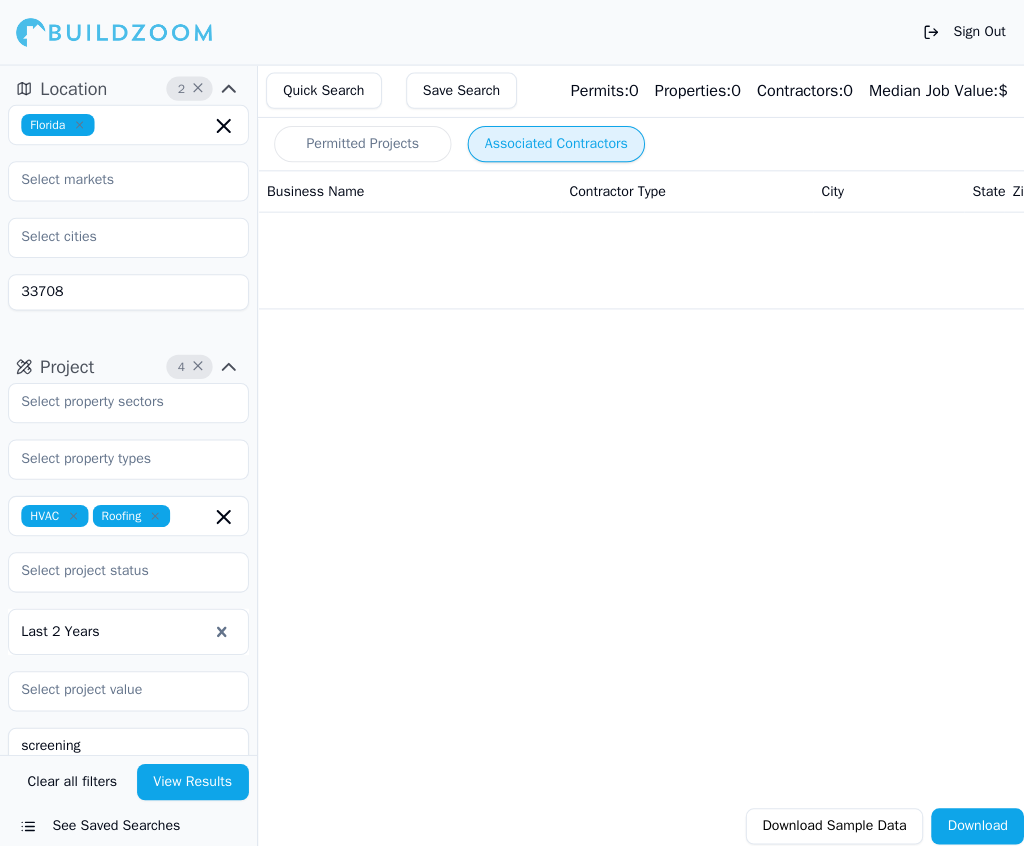 click on "Permitted Projects Associated Contractors Business Name Contractor Type City State Zip Code Has Active License Phone Number Email Most Recent Project Permit Records Median Job Value Permits in Set No results. Download Sample Data Download" at bounding box center [768, 455] 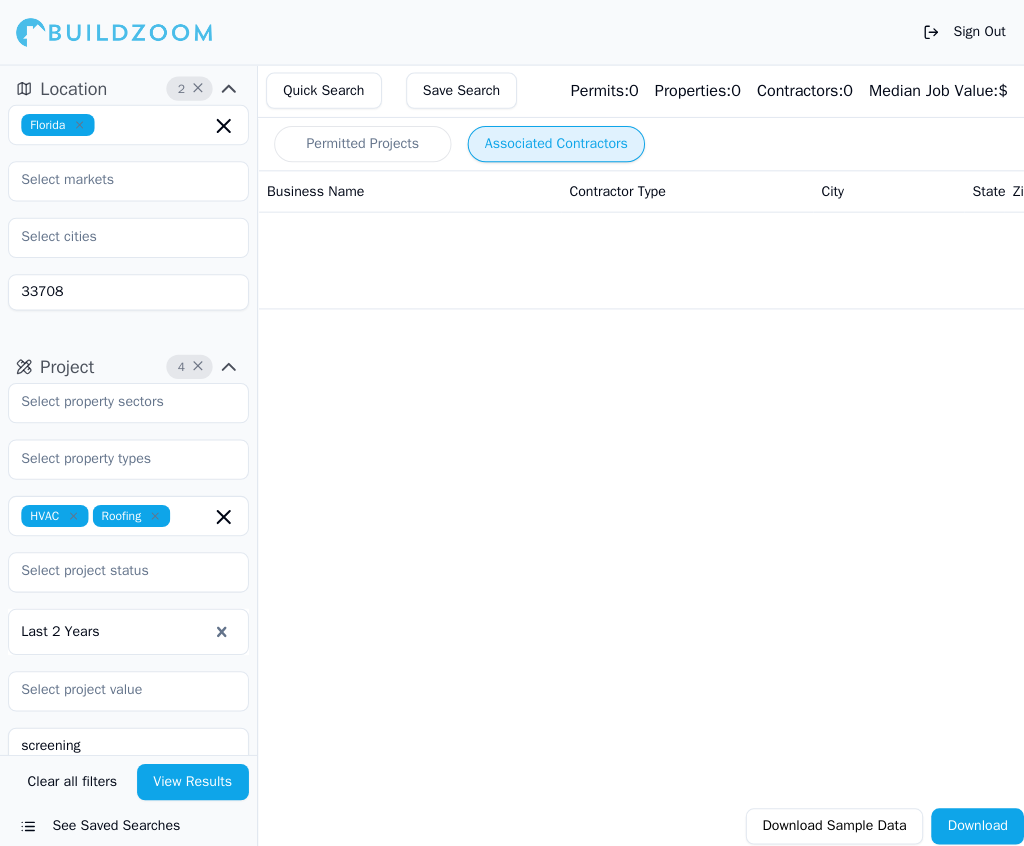 scroll, scrollTop: 0, scrollLeft: 0, axis: both 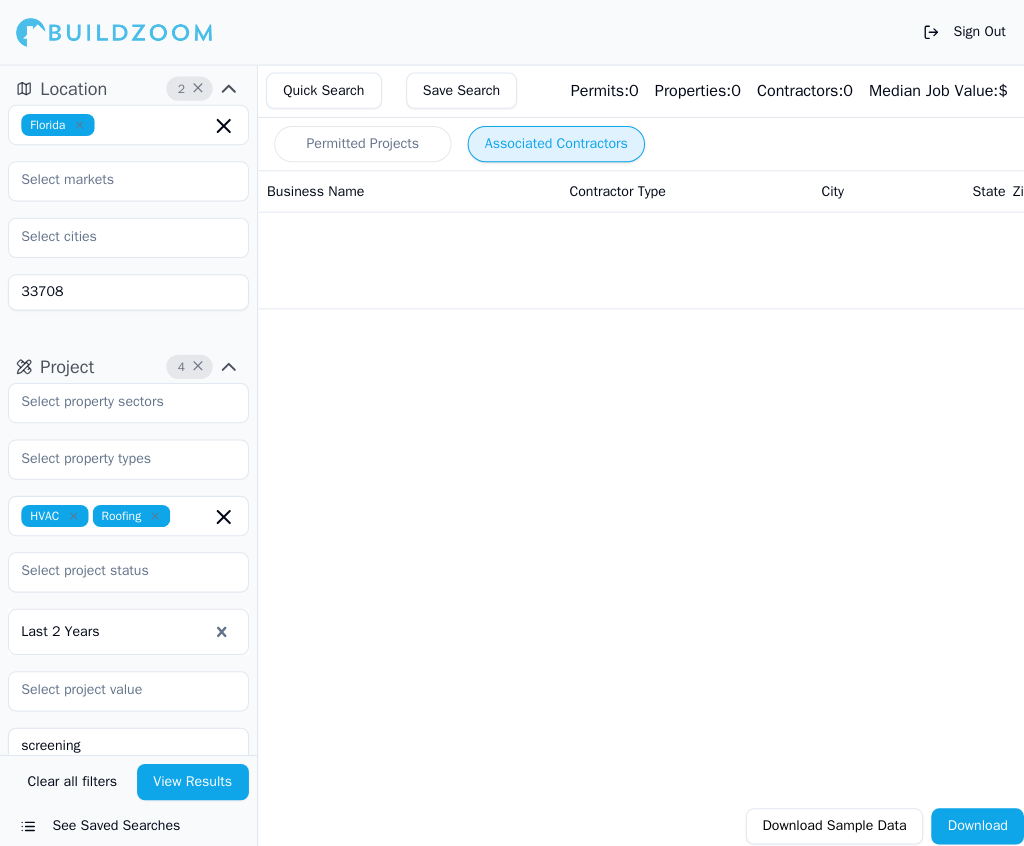 click on "[STATE] [POSTAL_CODE]" at bounding box center (127, 206) 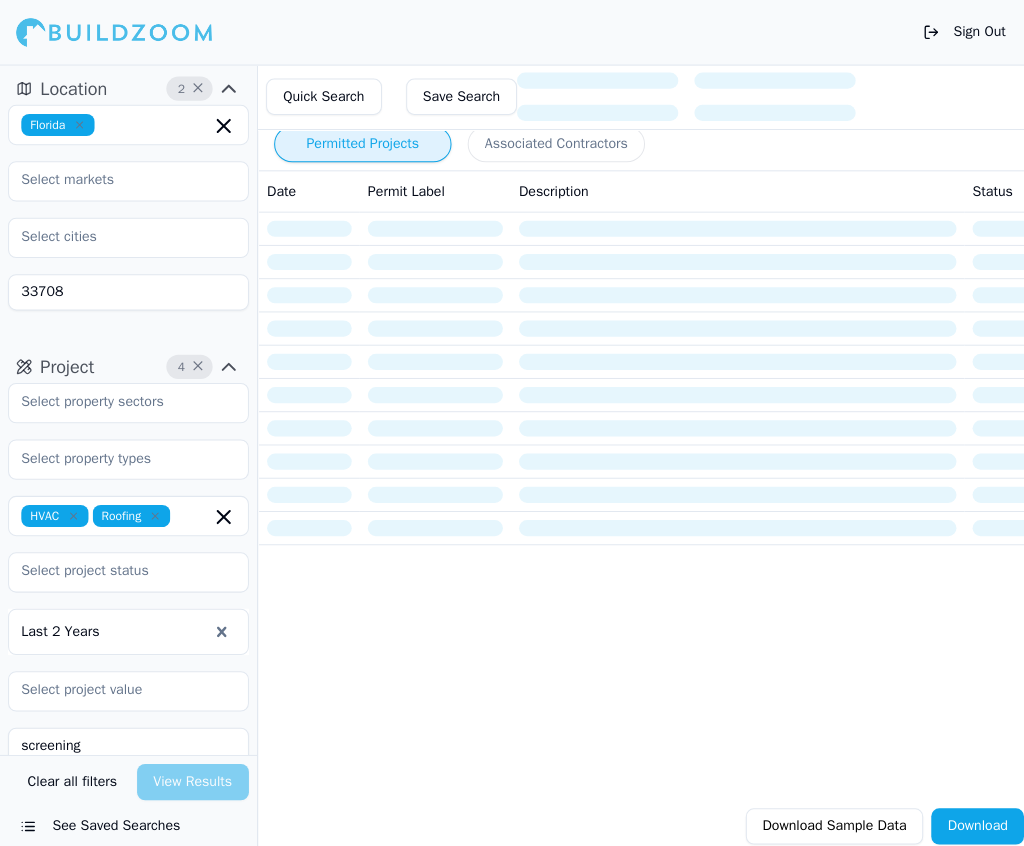 click on "Permitted Projects" at bounding box center [360, 143] 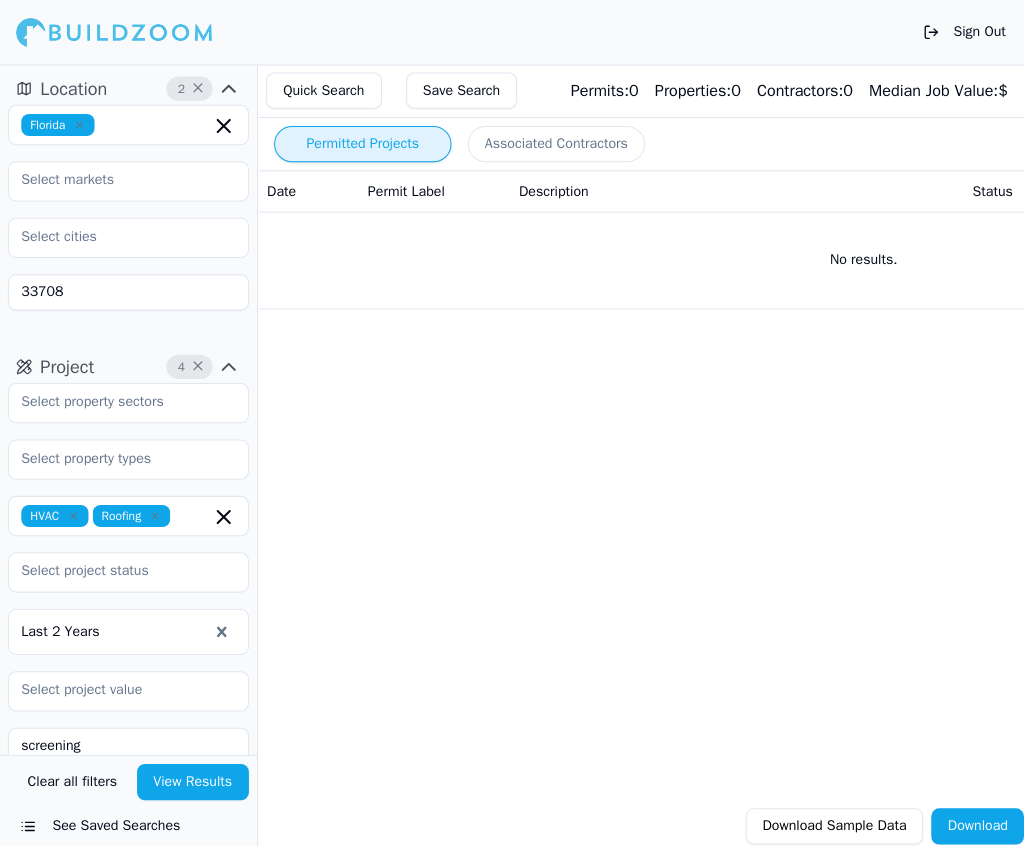 scroll, scrollTop: -1, scrollLeft: 0, axis: vertical 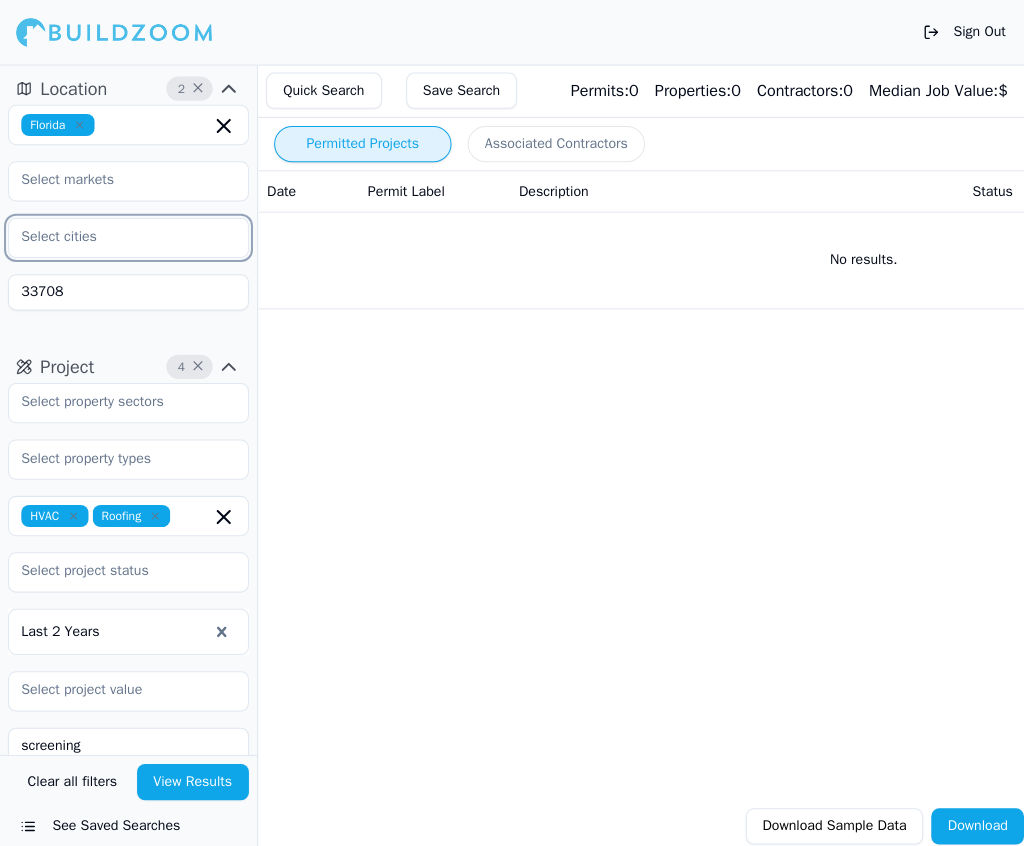 click at bounding box center [115, 235] 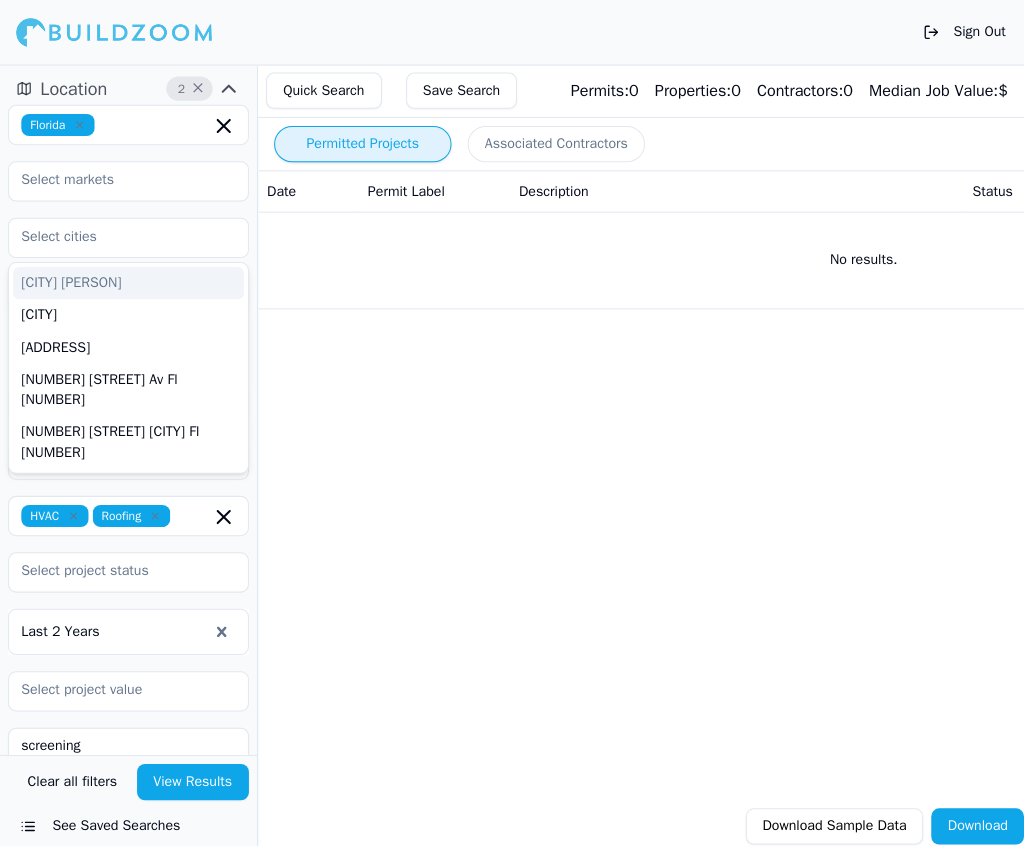 click on "No results." at bounding box center [857, 258] 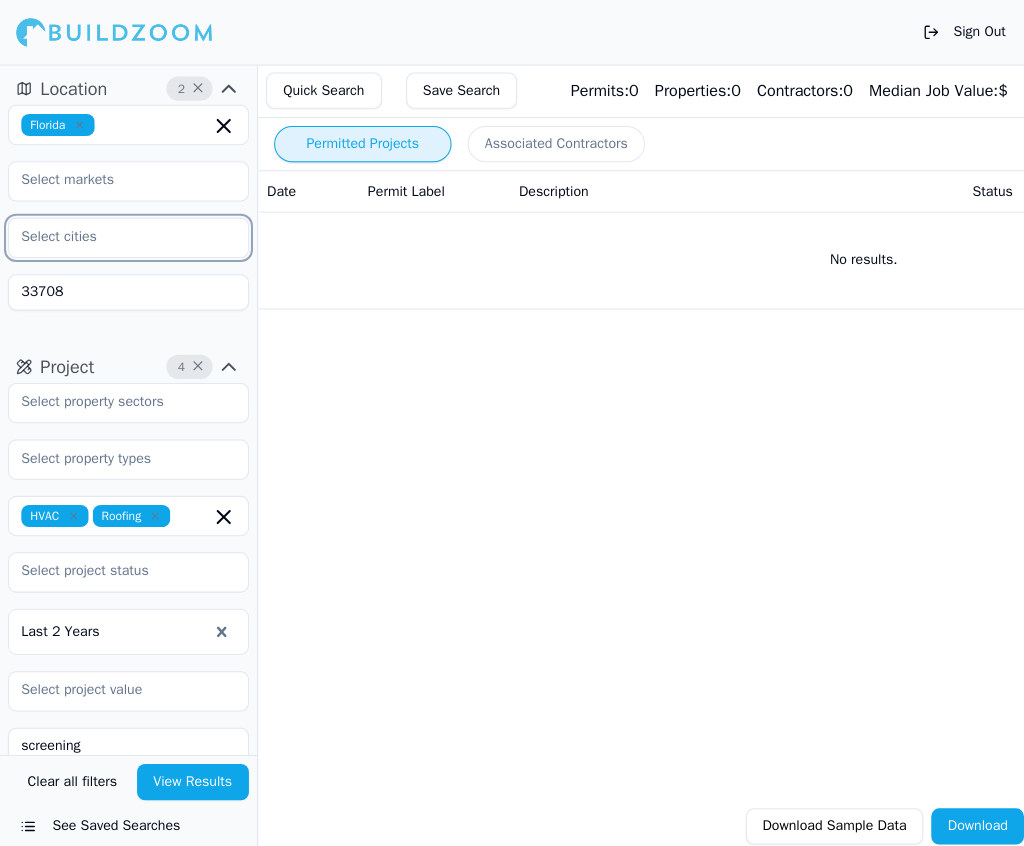click at bounding box center (115, 235) 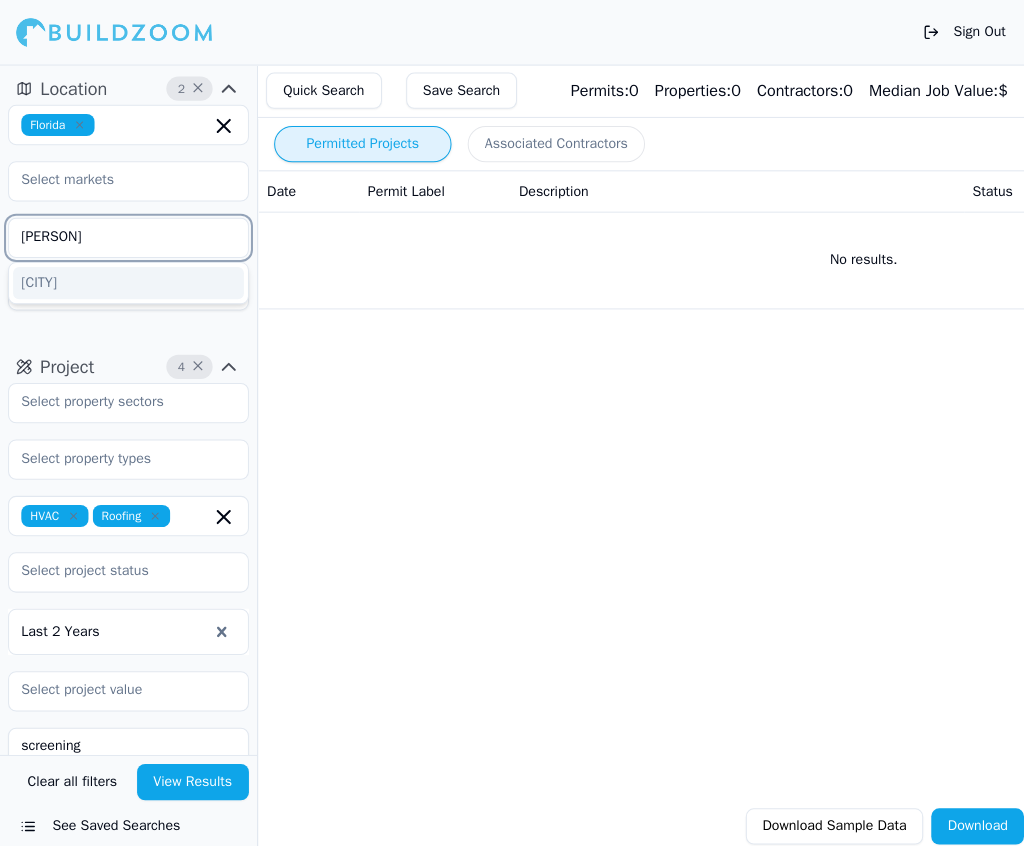 click on "[CITY]" at bounding box center (127, 281) 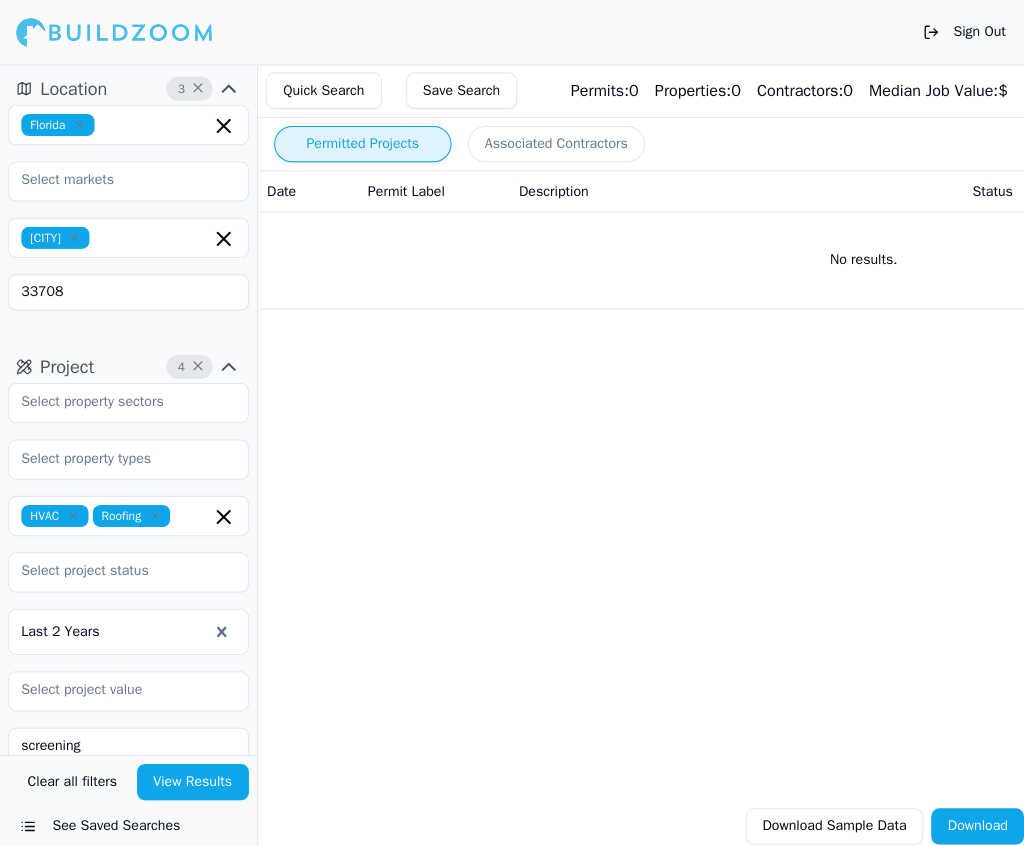 click on "Permitted Projects Associated Contractors Date Permit Label Description Status City State Zip code Project Tags No results. Download Sample Data Download" at bounding box center [768, 455] 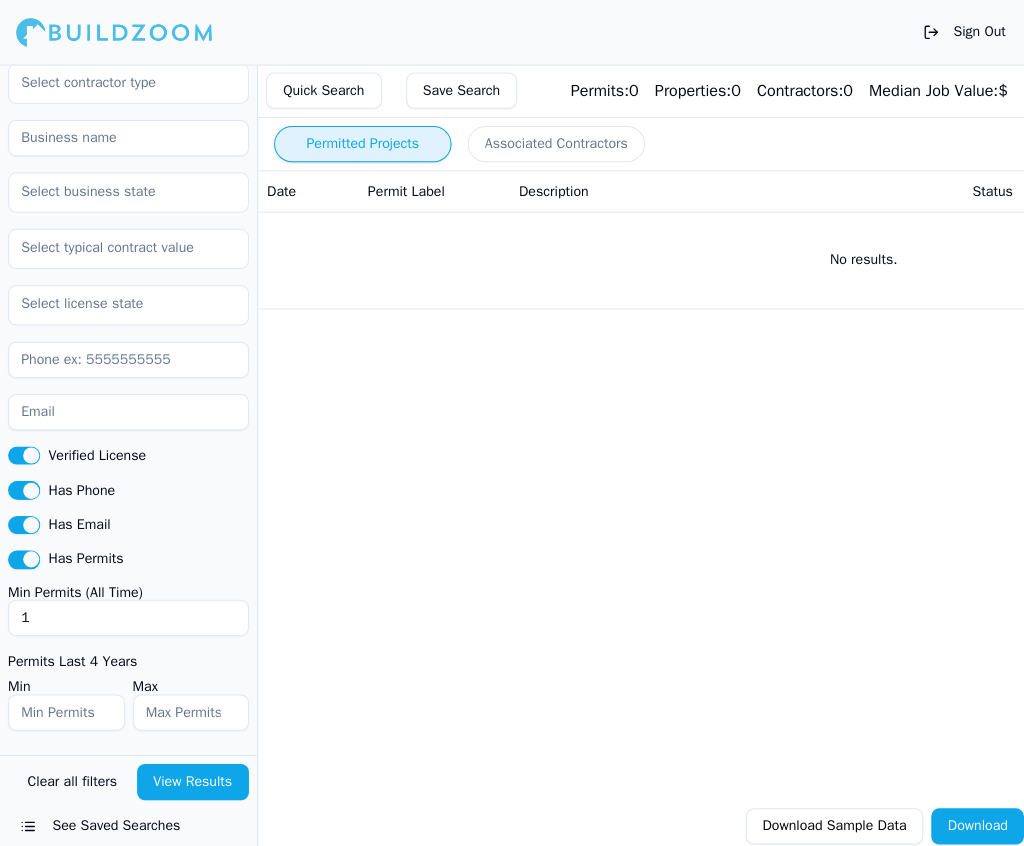 scroll, scrollTop: 819, scrollLeft: 0, axis: vertical 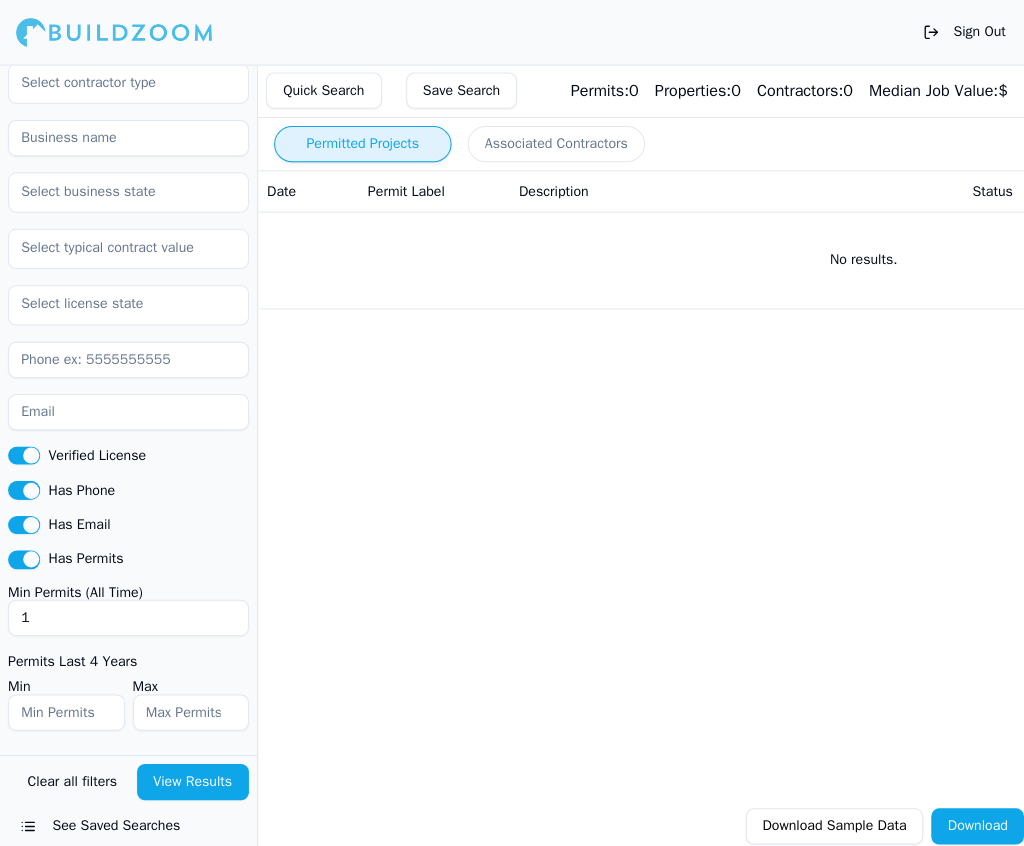 type on "0" 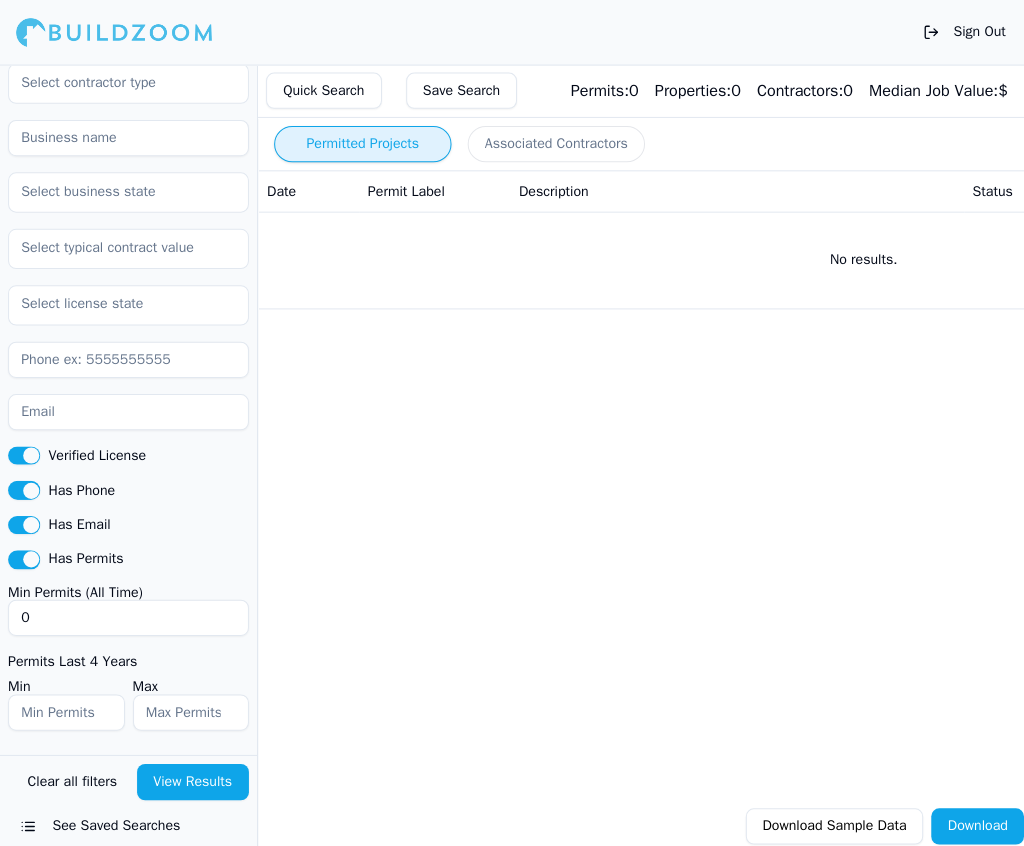 click on "0" at bounding box center (127, 613) 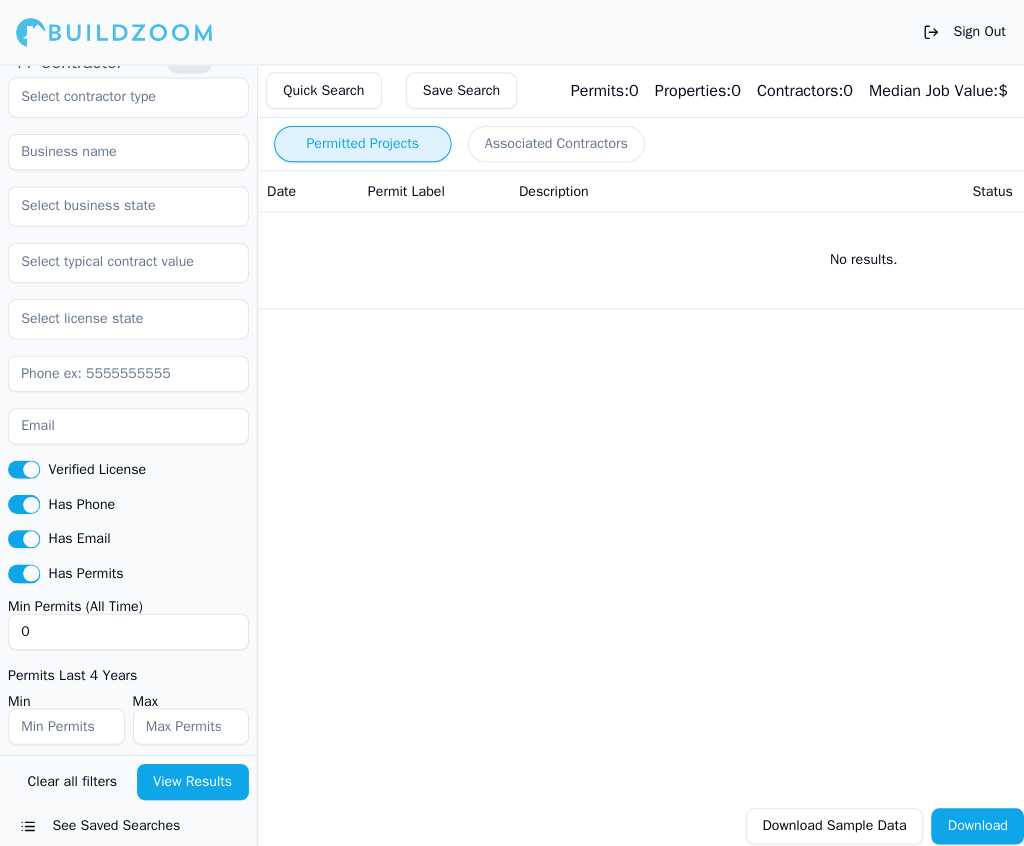 click on "View Results" at bounding box center [192, 776] 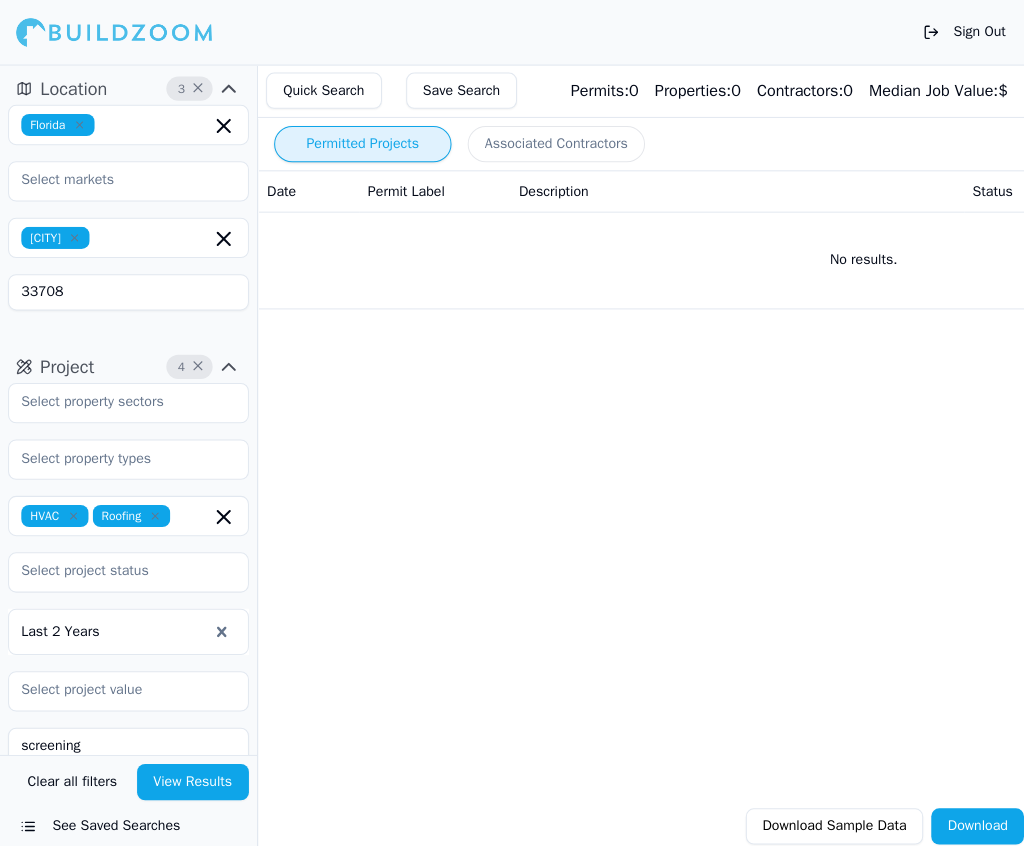 scroll, scrollTop: 0, scrollLeft: 0, axis: both 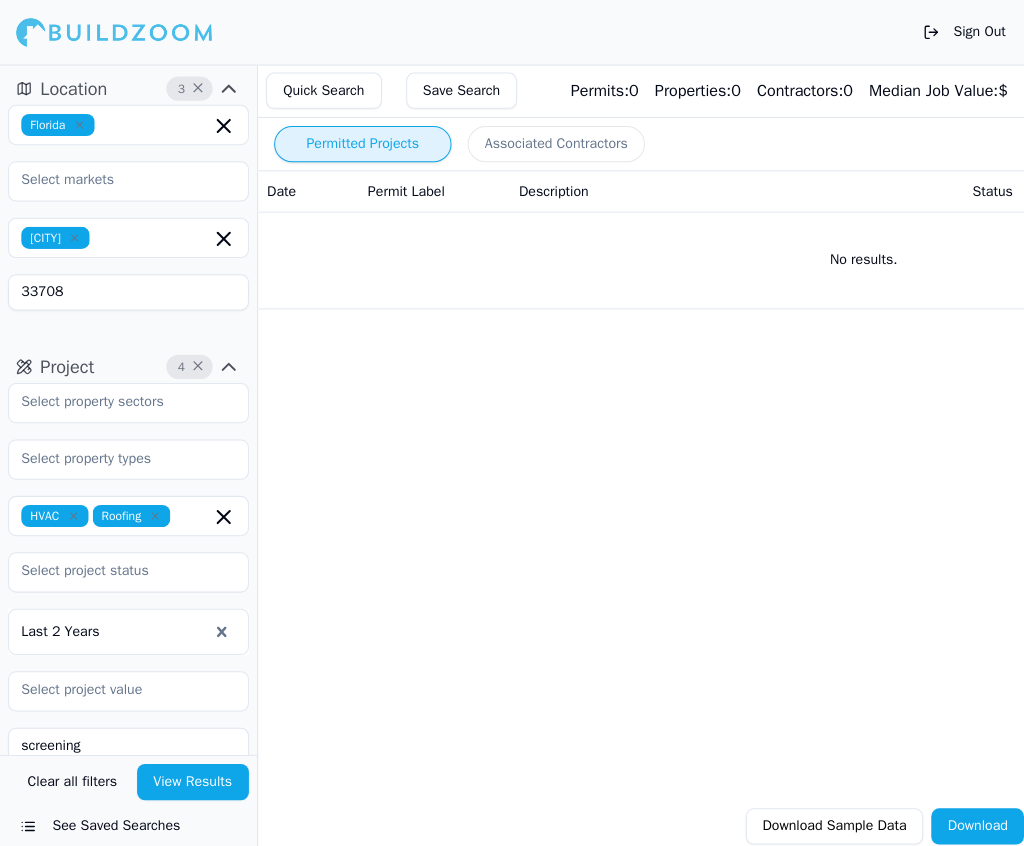 click on "33708" at bounding box center [127, 290] 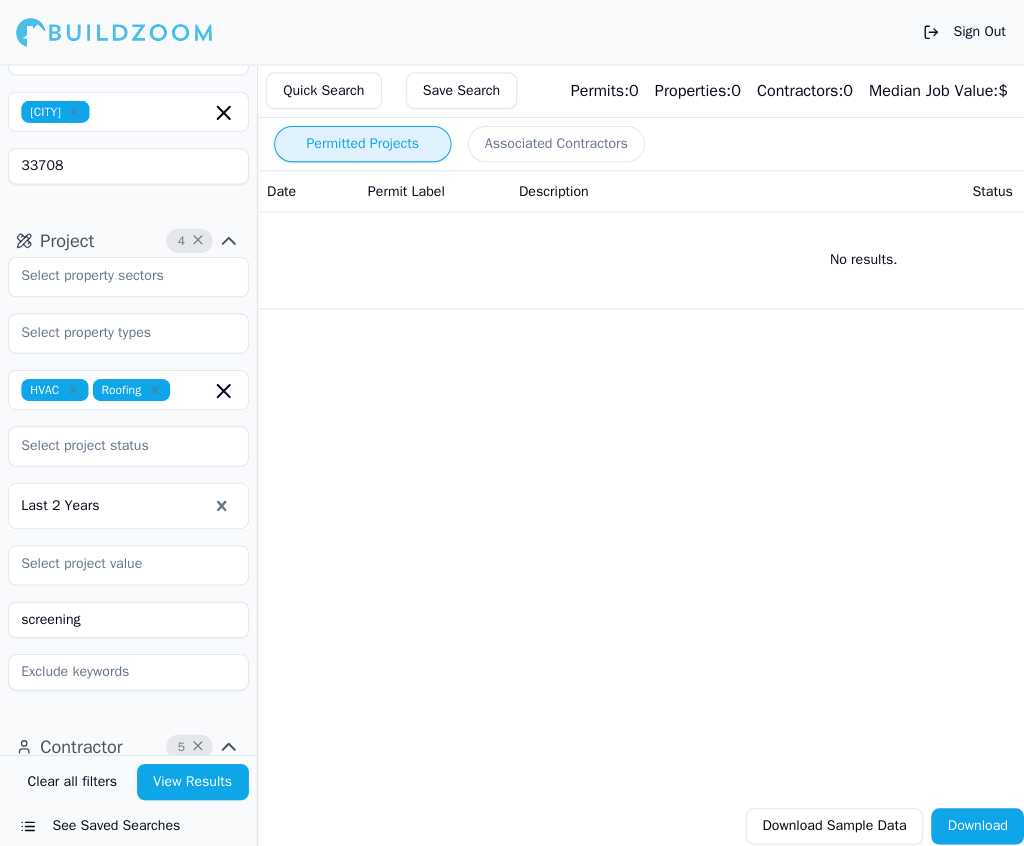 scroll, scrollTop: 142, scrollLeft: 0, axis: vertical 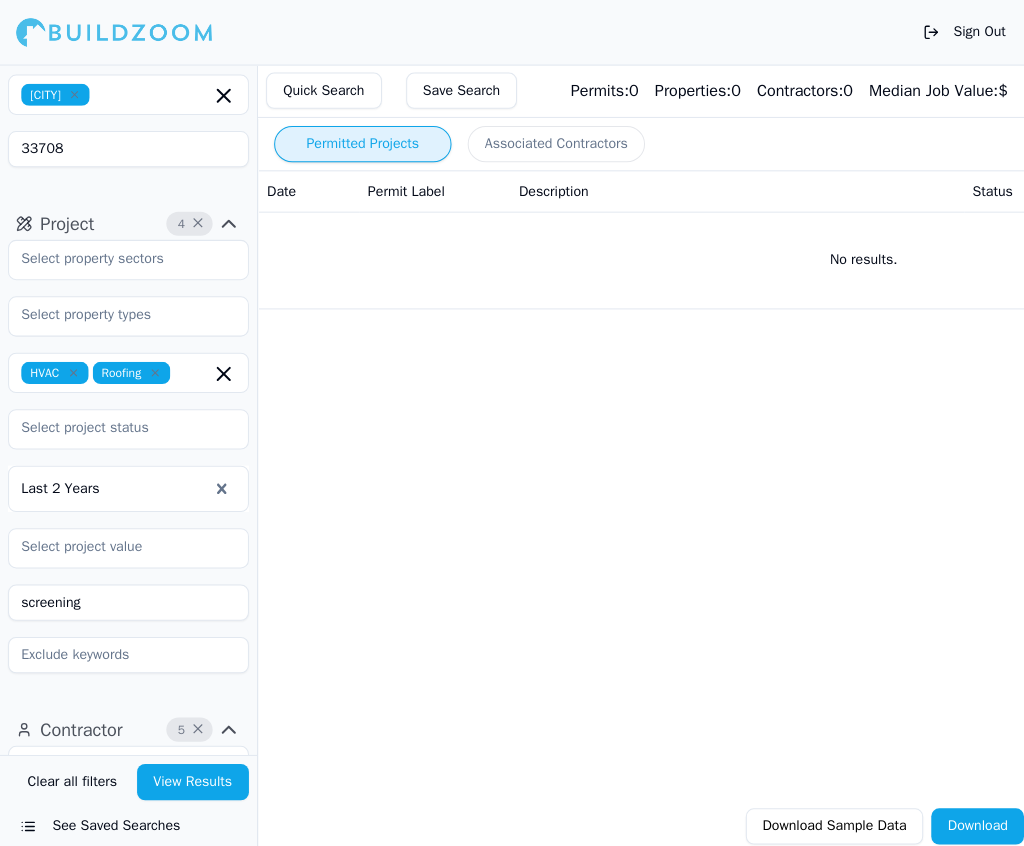 click on "screening" at bounding box center (127, 598) 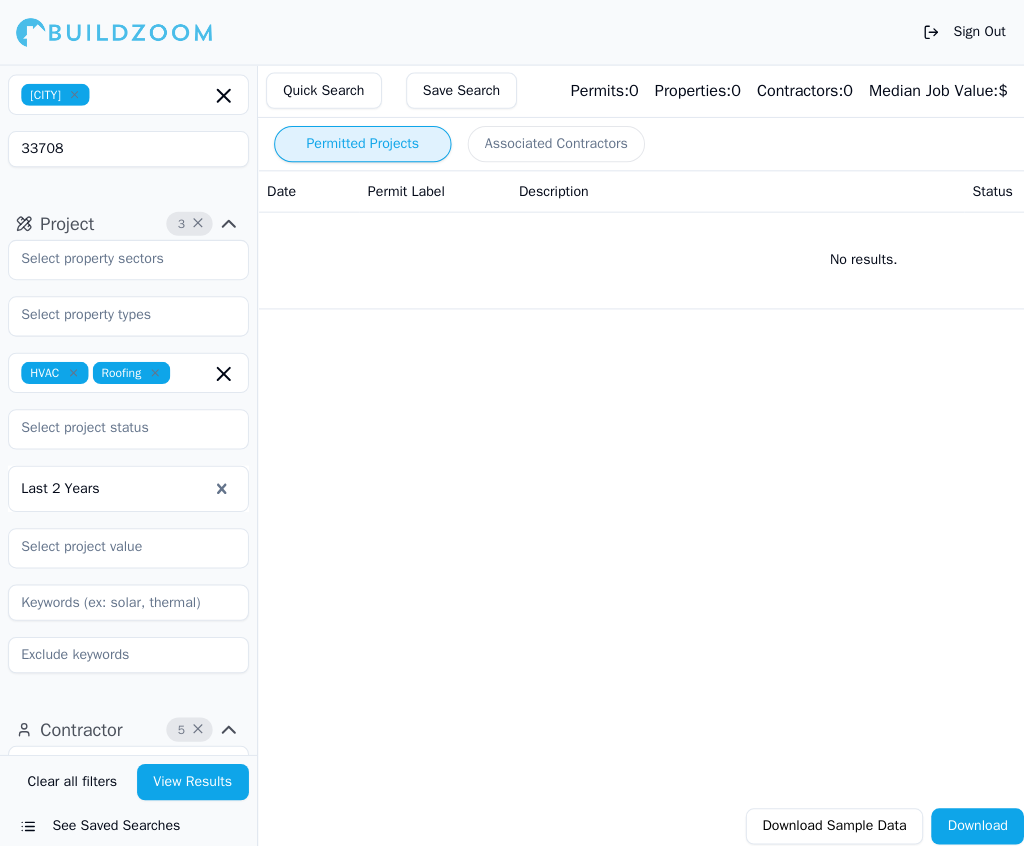 type 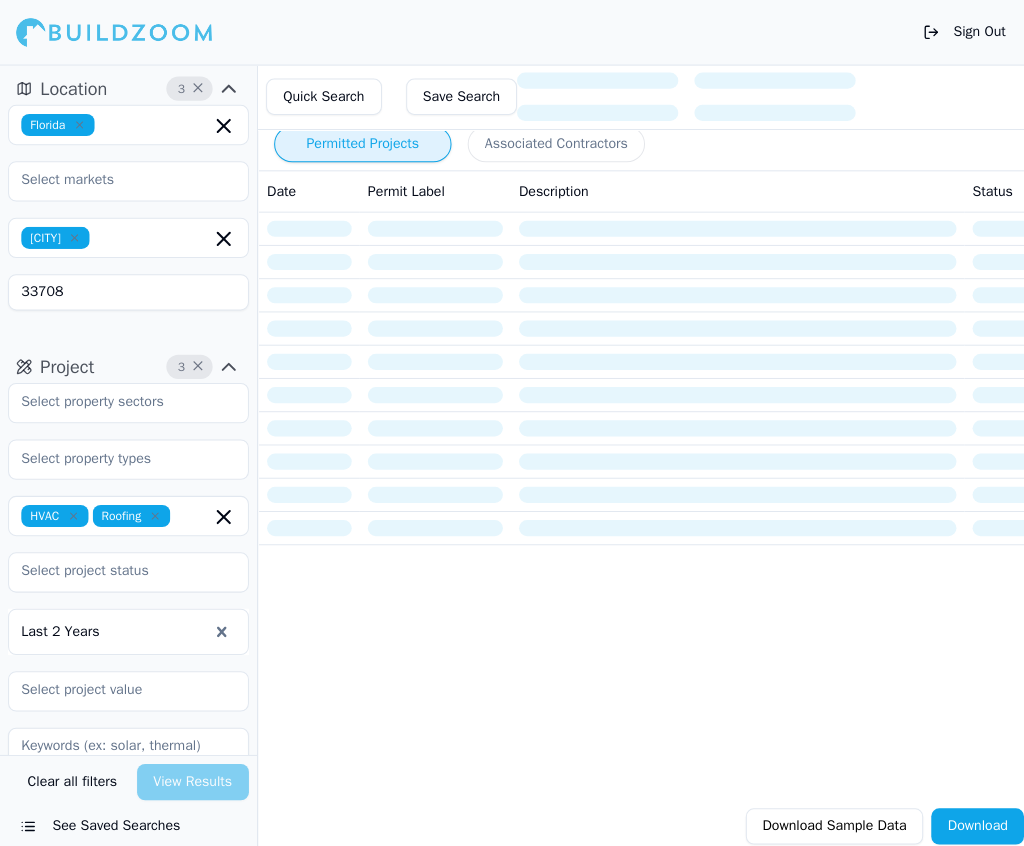 scroll, scrollTop: 0, scrollLeft: 0, axis: both 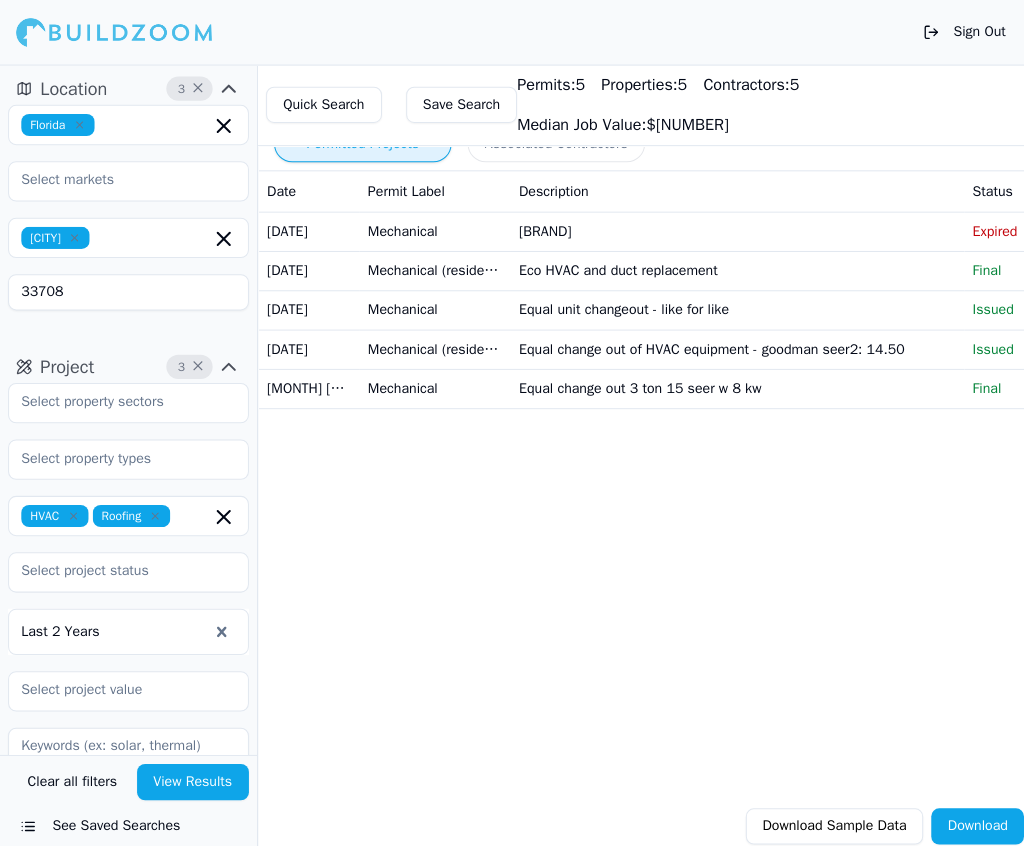 click at bounding box center (222, 125) 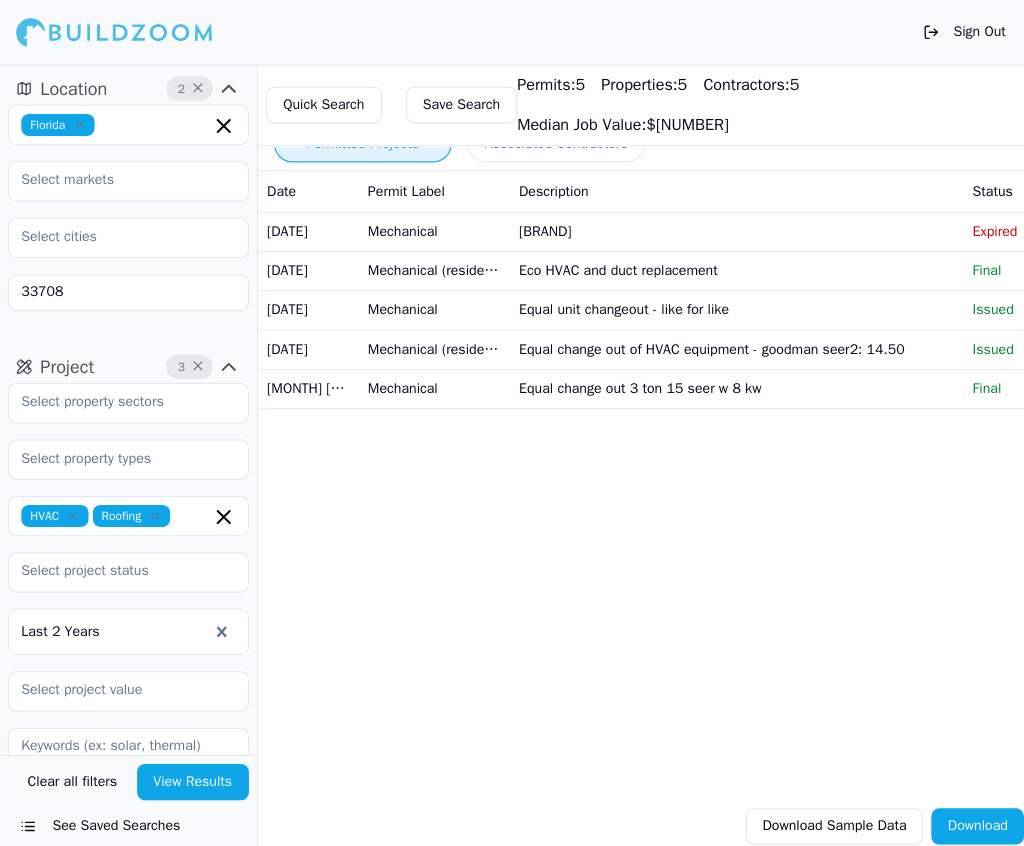 click on "[STATE] [POSTAL_CODE]" at bounding box center [127, 206] 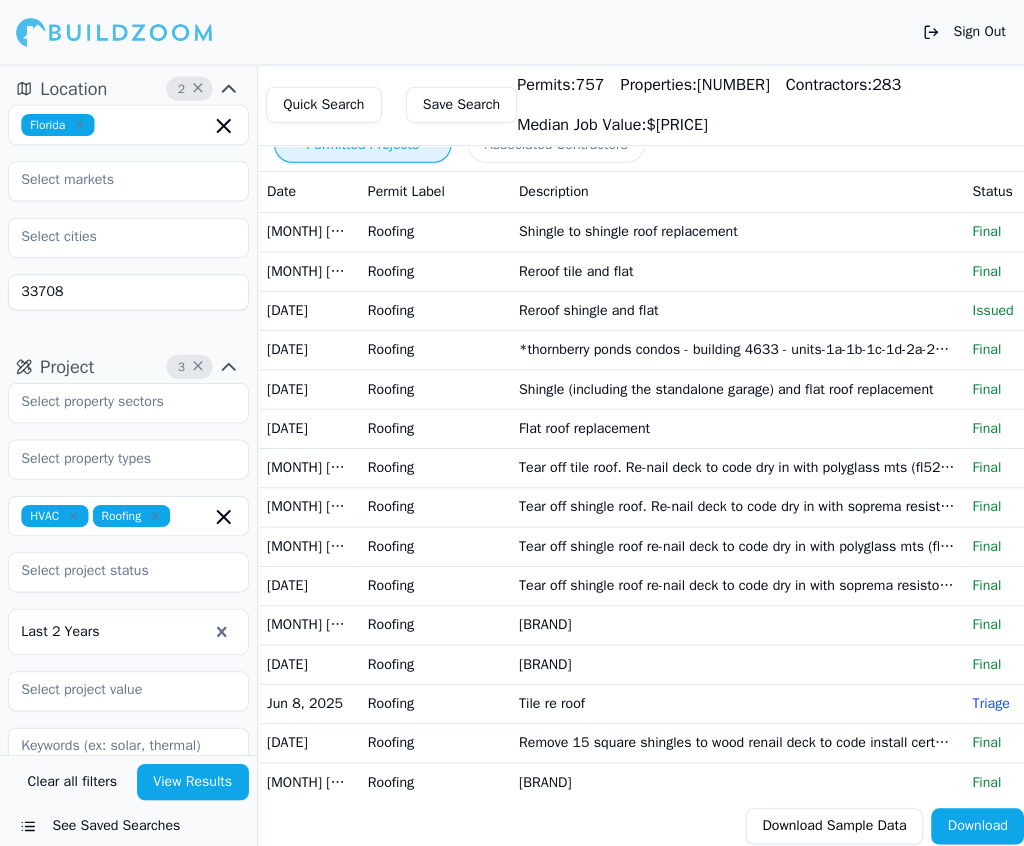 scroll, scrollTop: 0, scrollLeft: 0, axis: both 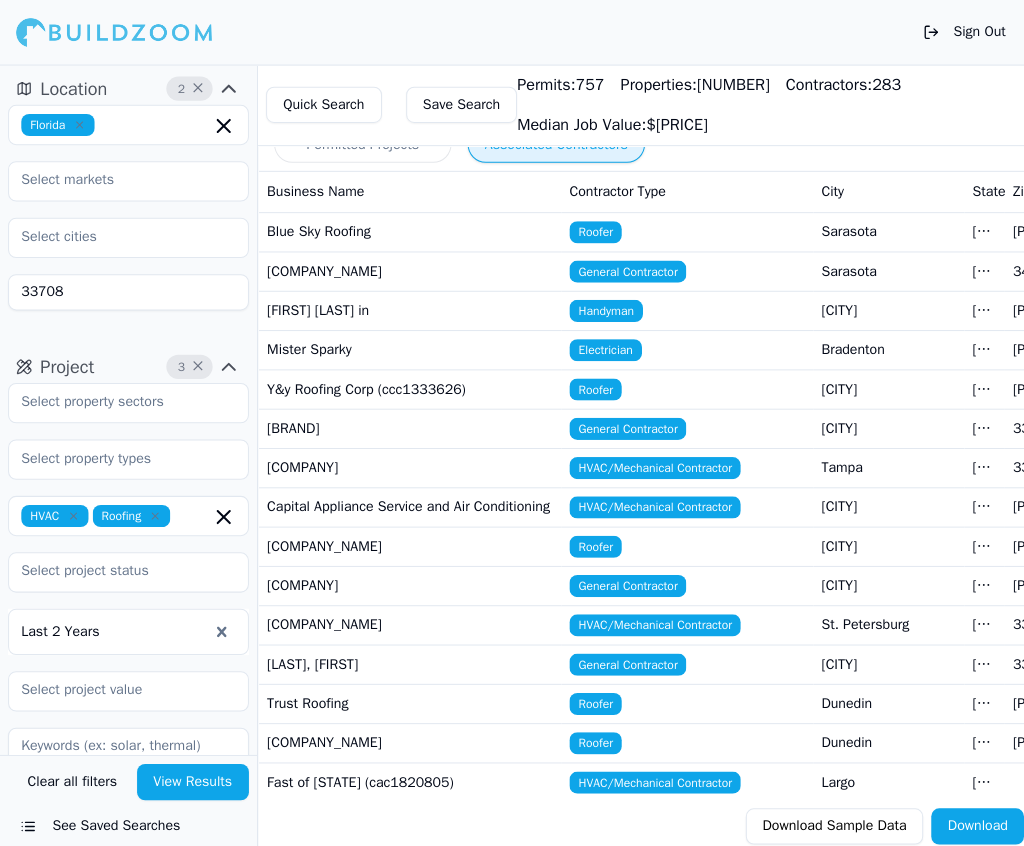 click on "Associated Contractors" at bounding box center [552, 143] 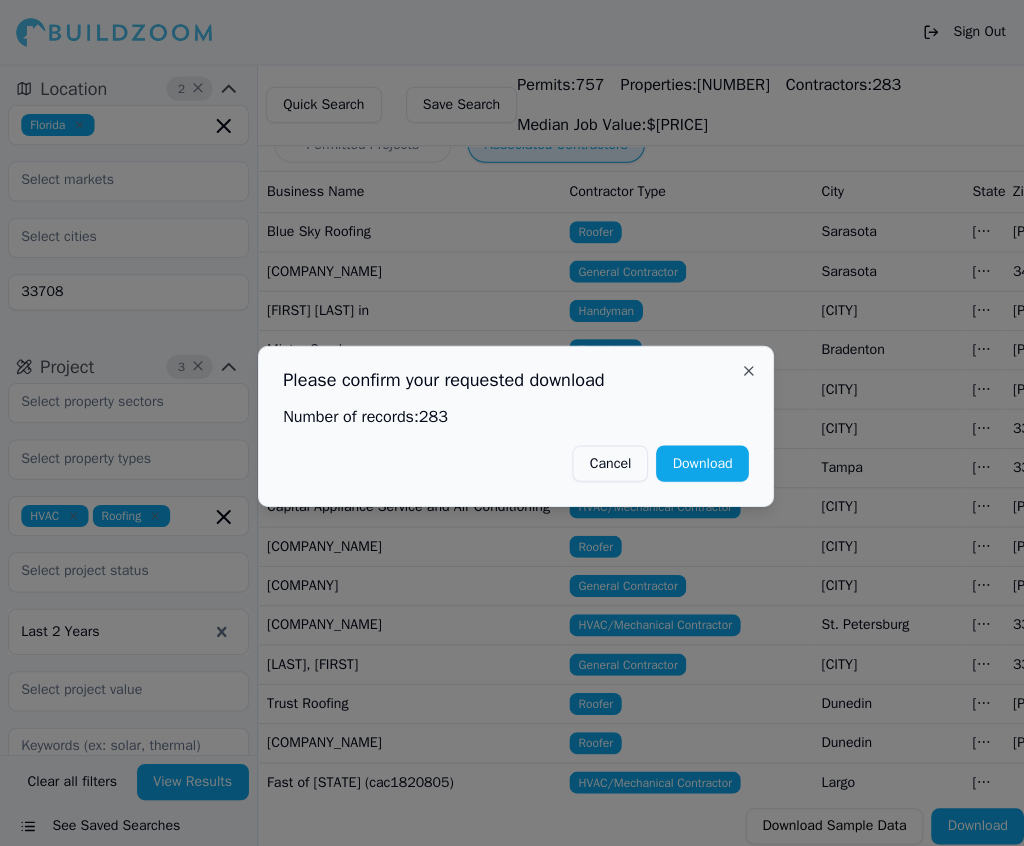 click on "Download" at bounding box center [697, 460] 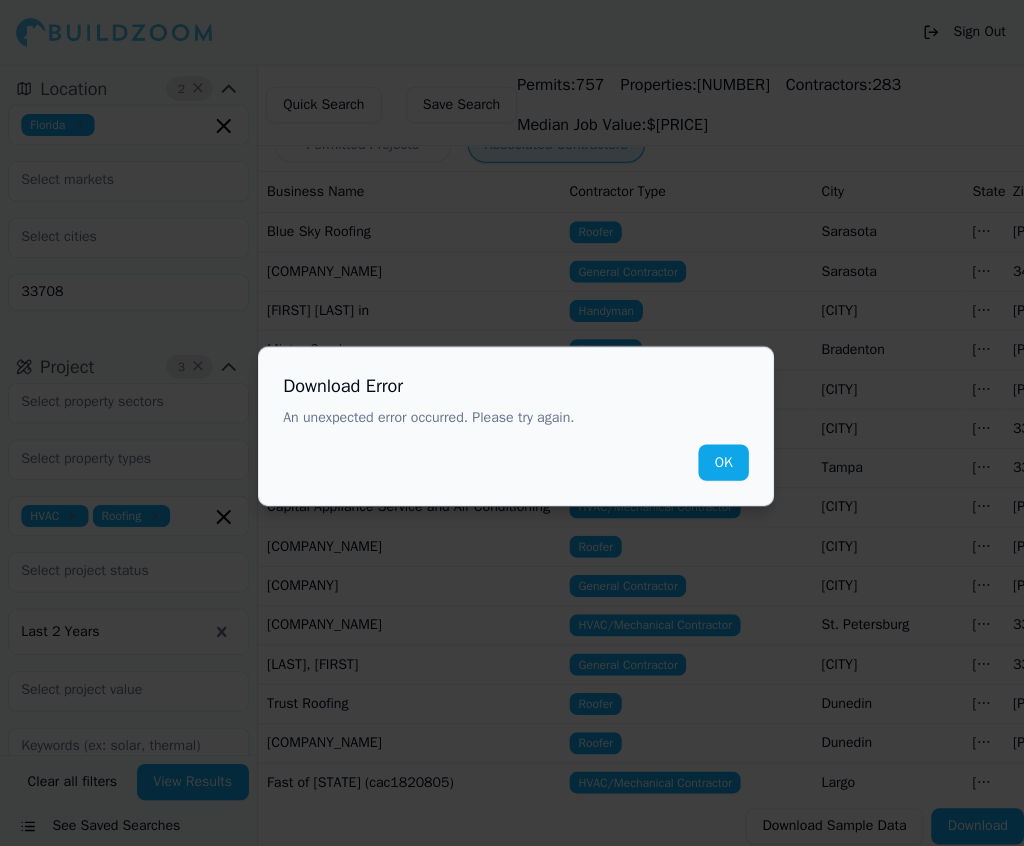 click on "OK" at bounding box center (718, 459) 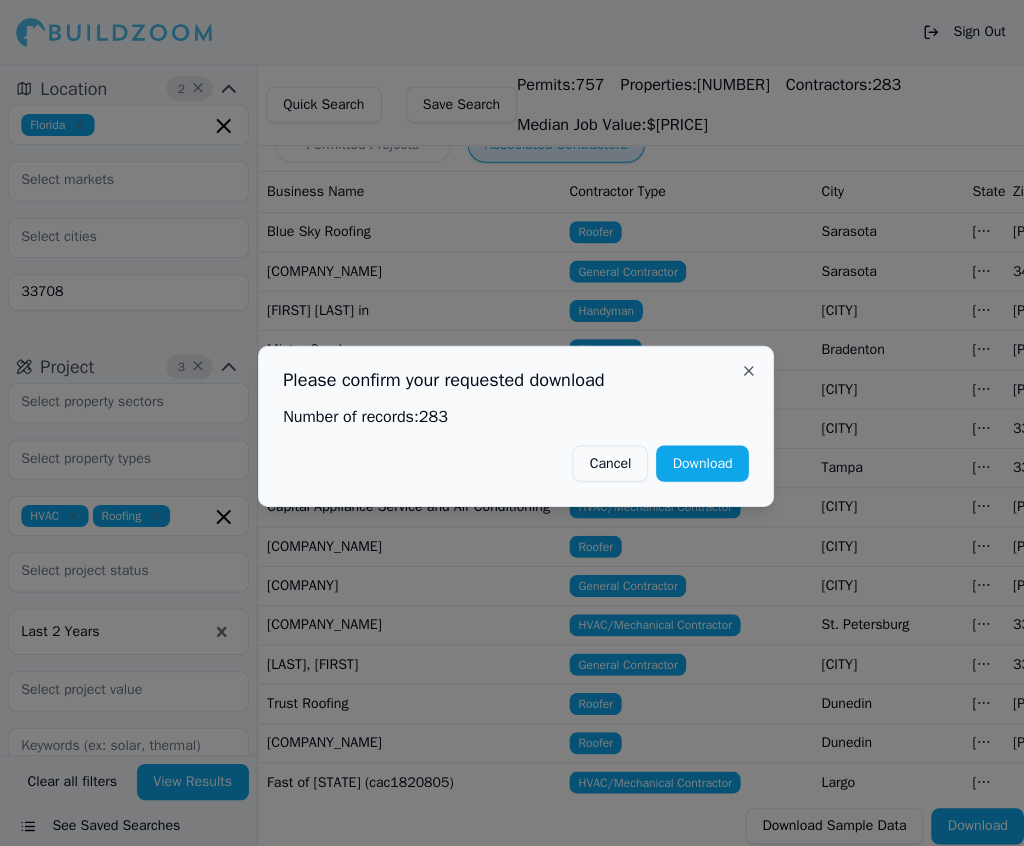 click on "Download" at bounding box center (697, 460) 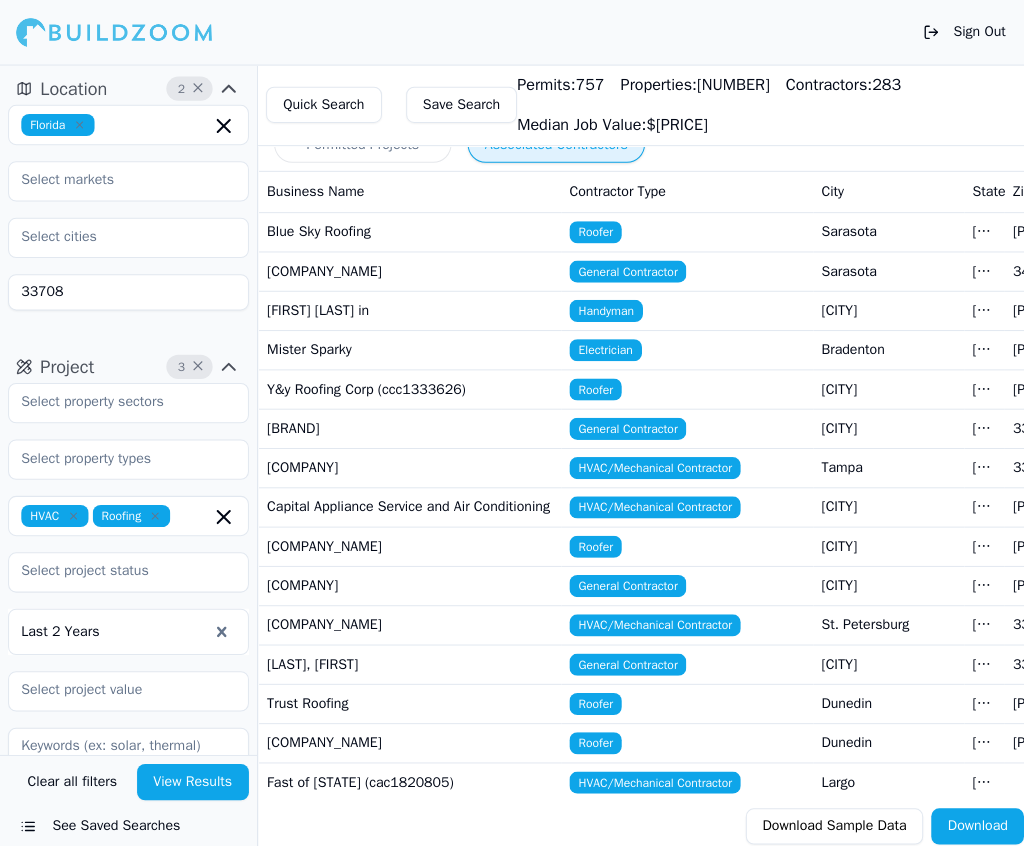 click at bounding box center (73, 512) 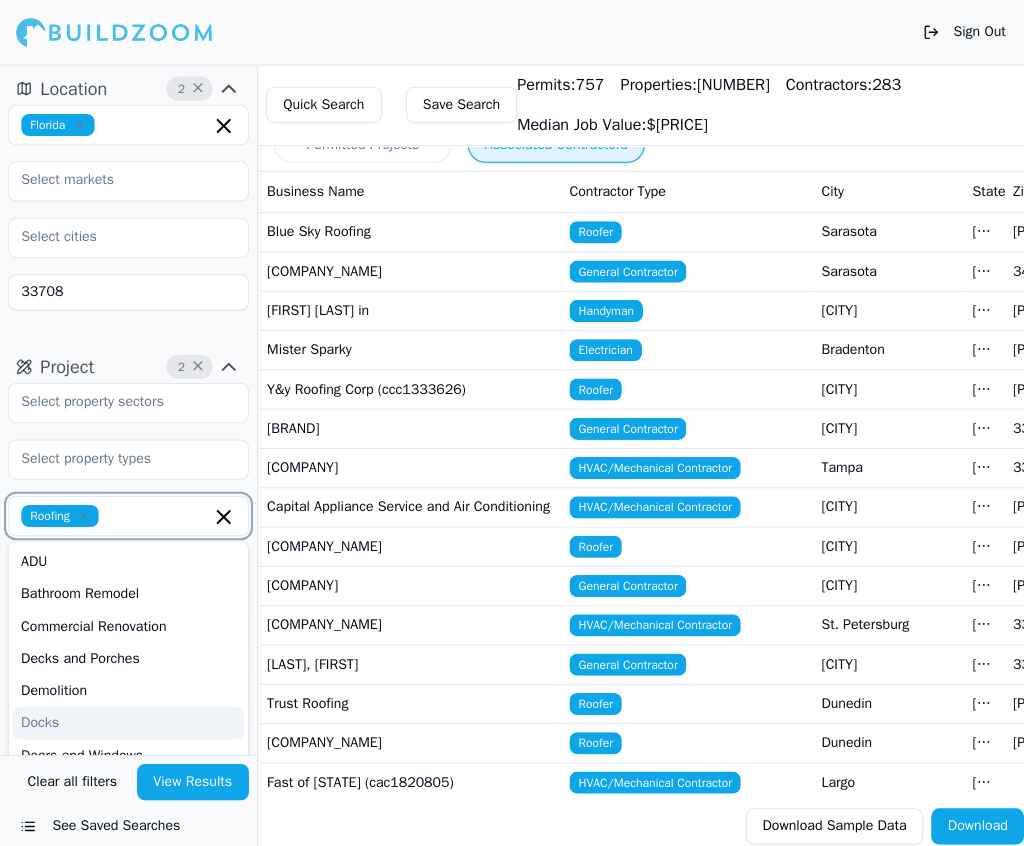 click at bounding box center (83, 512) 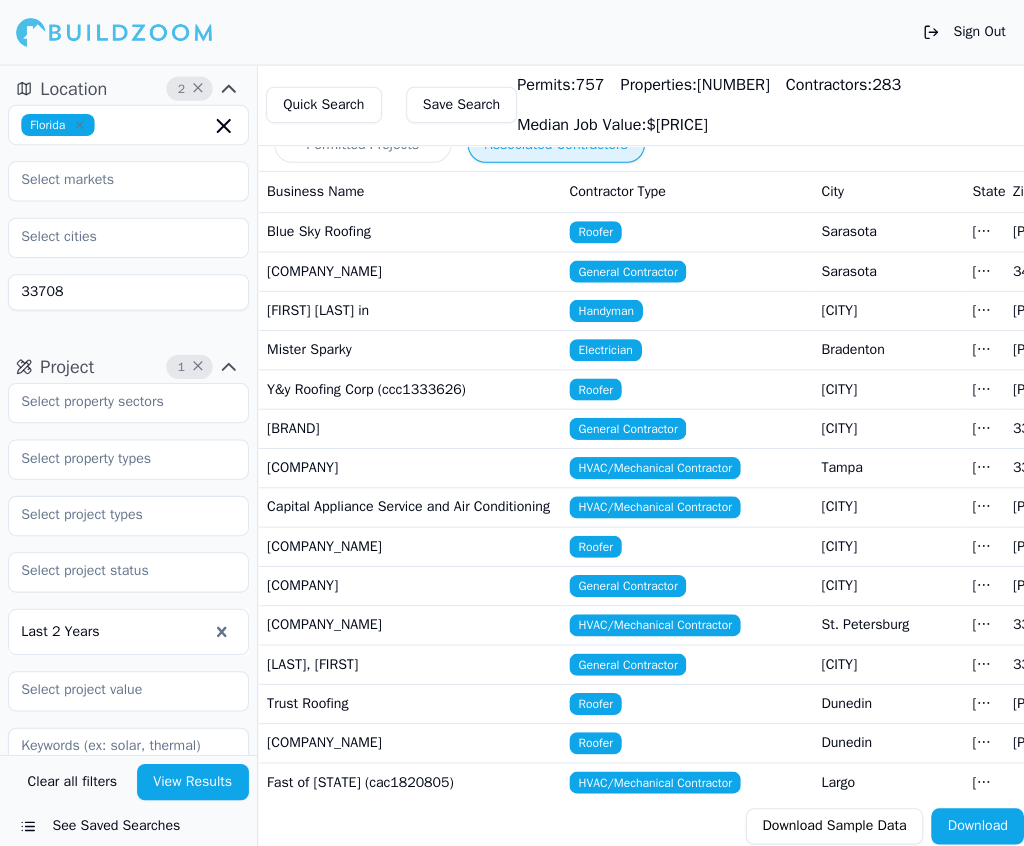click on "Last 2 Years" at bounding box center [127, 595] 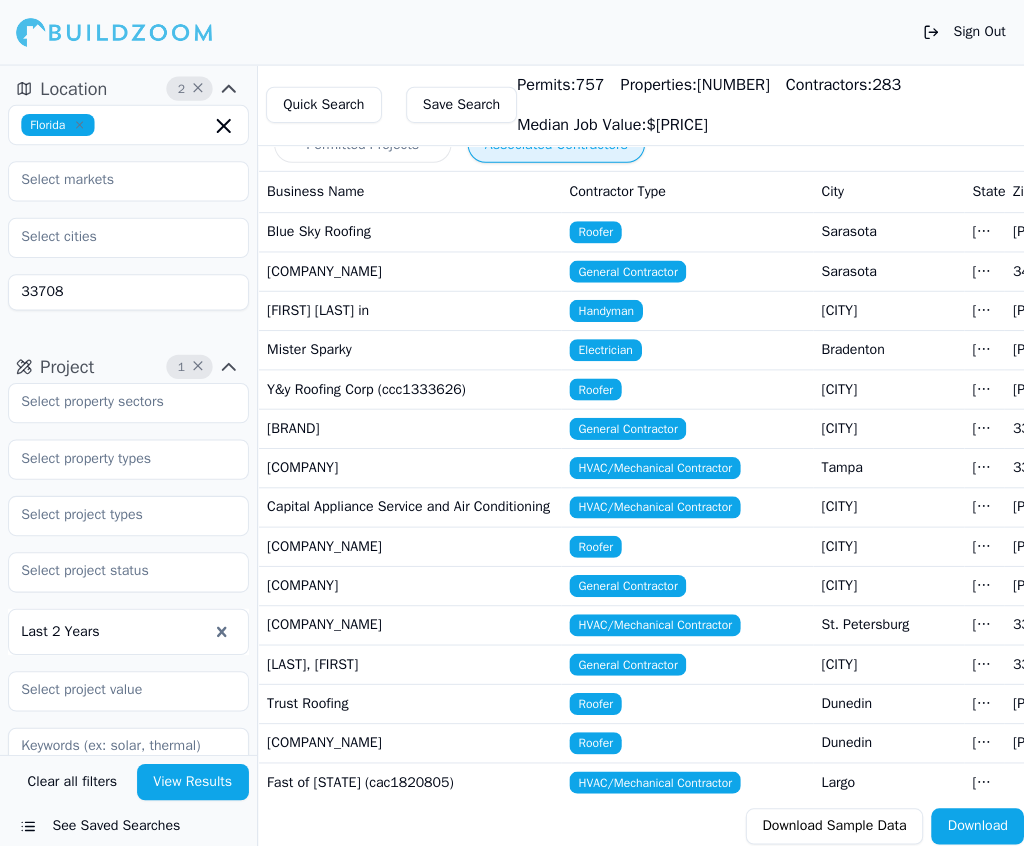 scroll, scrollTop: 0, scrollLeft: 0, axis: both 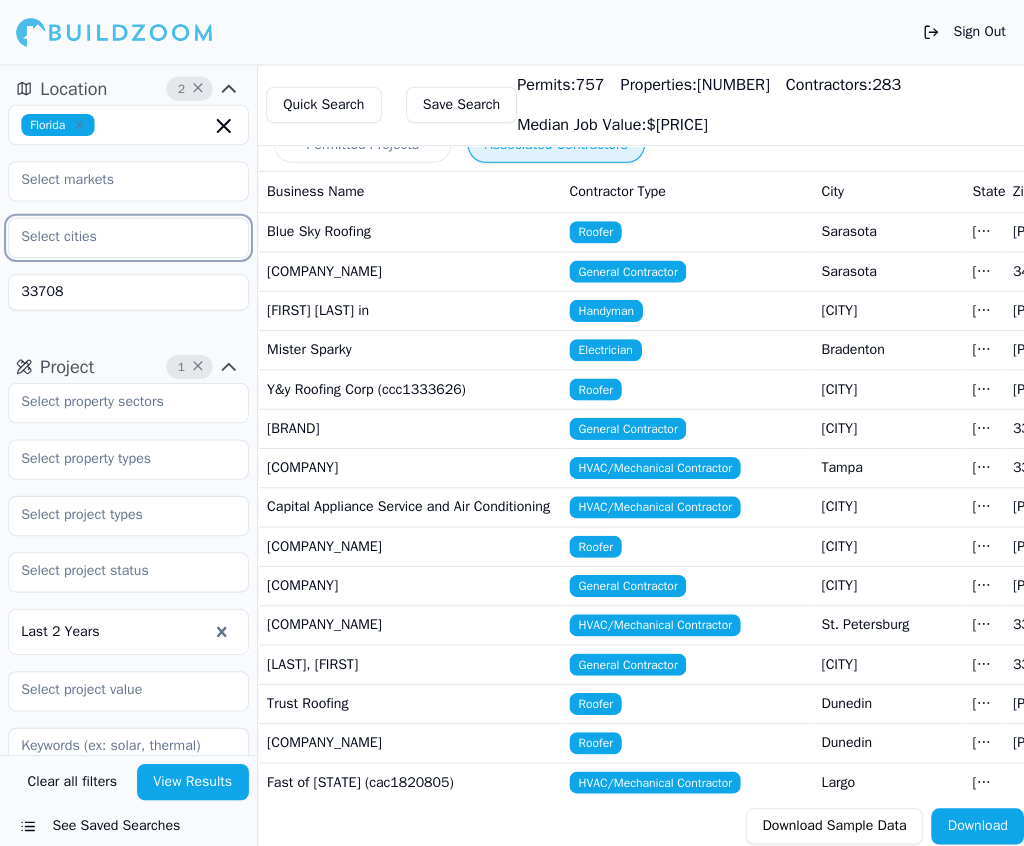 click at bounding box center [115, 235] 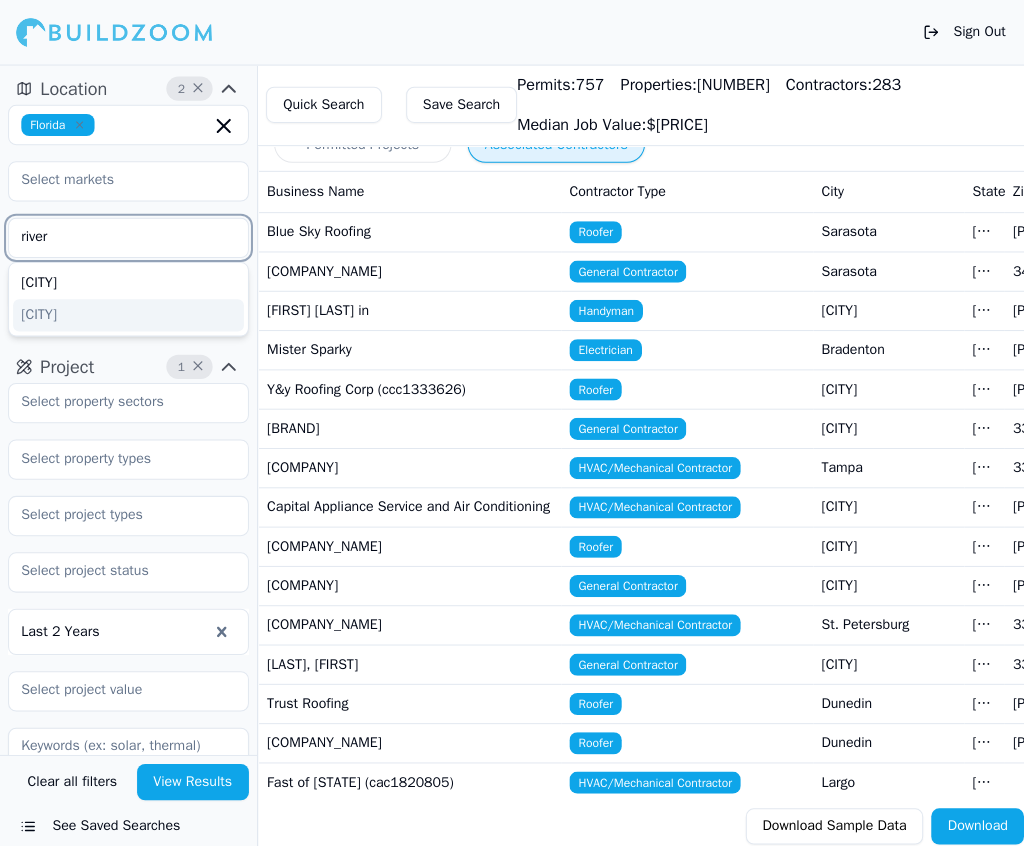 click on "[CITY]" at bounding box center [127, 313] 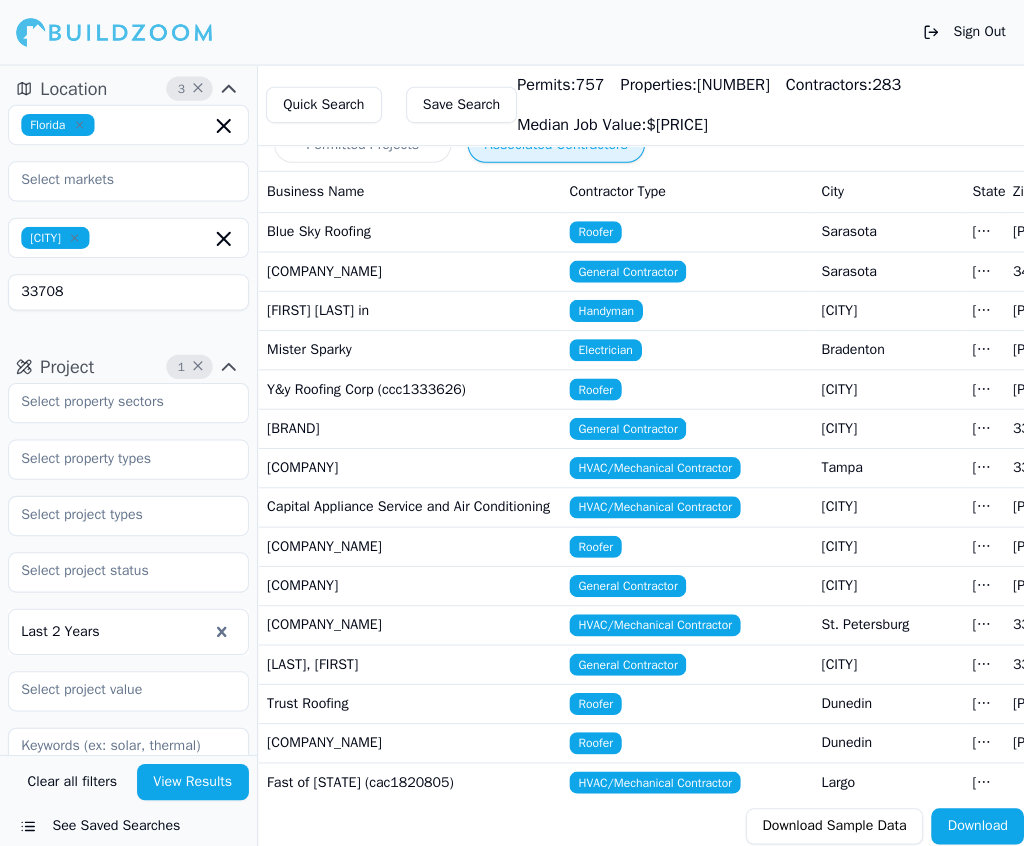 click on "[STATE] [CITY] [POSTAL_CODE]" at bounding box center (127, 206) 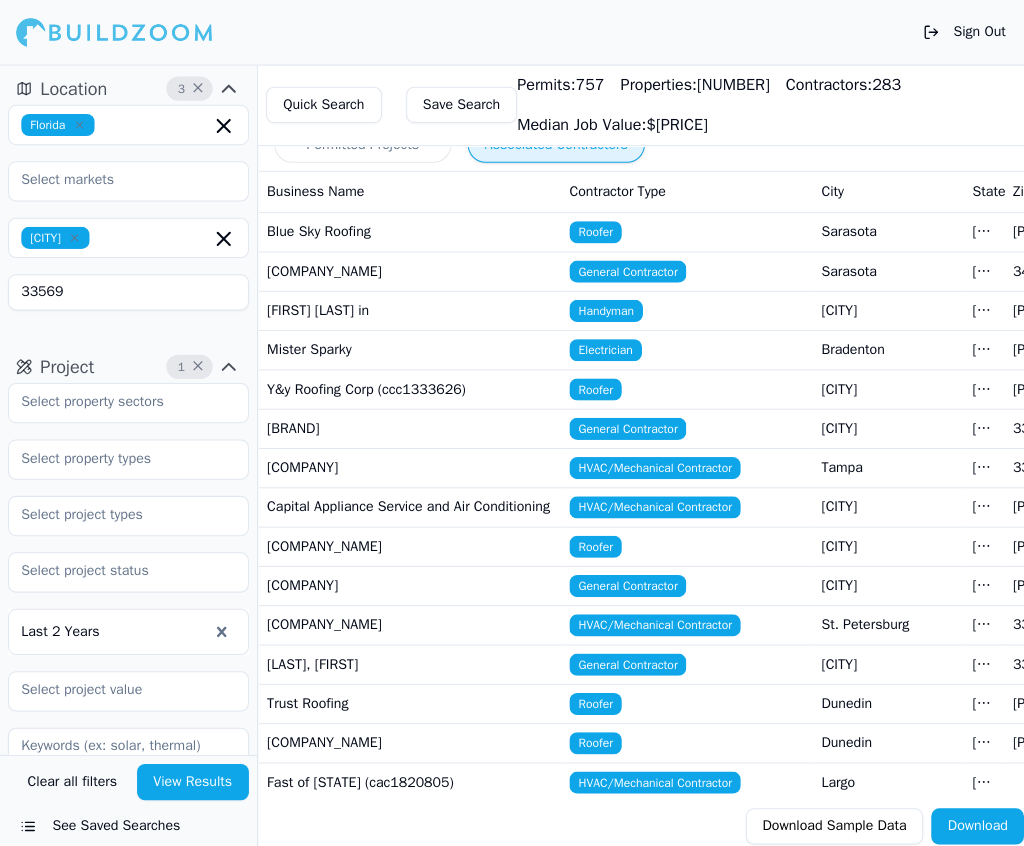 type on "33569" 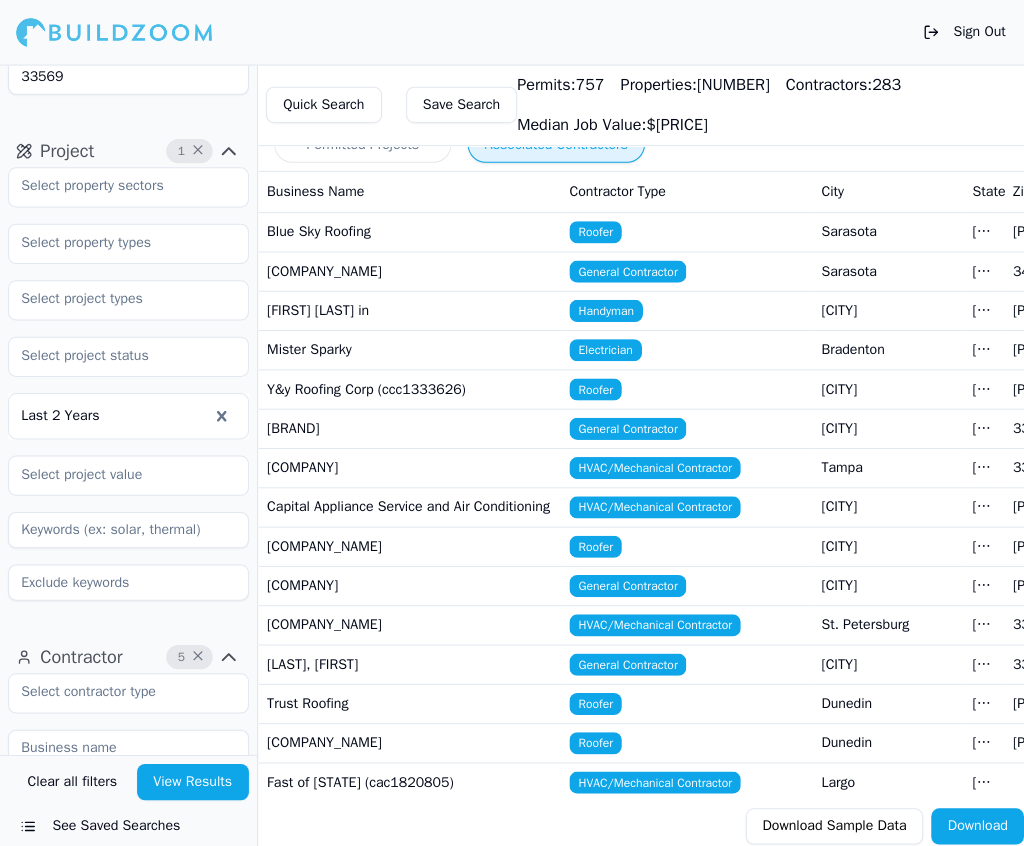 scroll, scrollTop: 218, scrollLeft: 0, axis: vertical 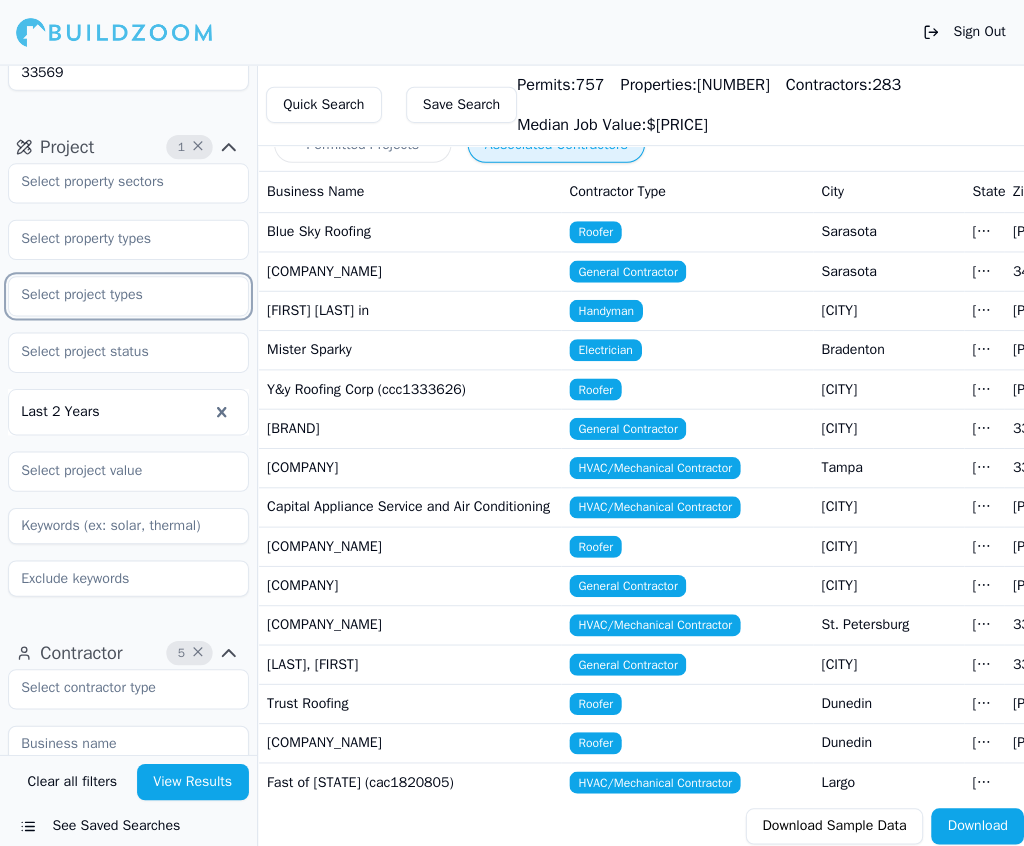 click at bounding box center (115, 293) 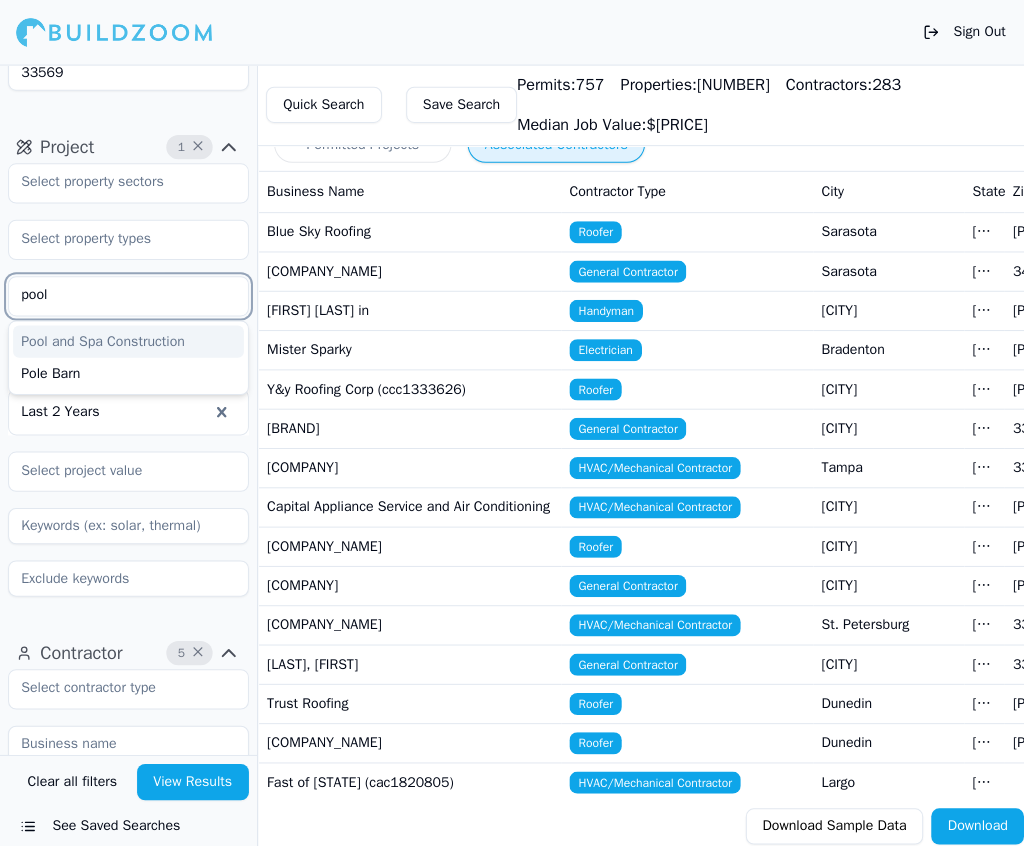 click on "Pool and Spa Construction" at bounding box center [127, 339] 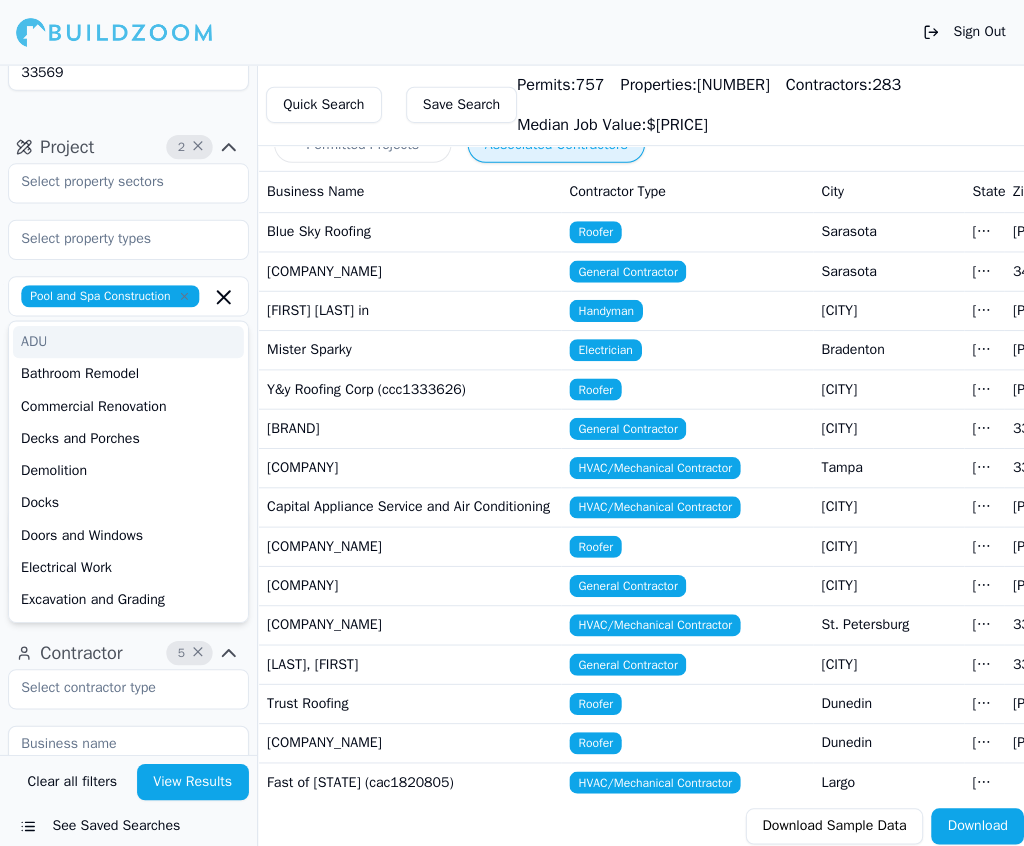 click on "Project 2 × Pool and Spa Construction ADU Bathroom Remodel Commercial Renovation Decks and Porches Demolition Docks Doors and Windows Electrical Work Excavation and Grading Fences Flatwork Concrete Foundations Garage Construction Home Addition HVAC Kitchen Remodel Landscape Mechanical Work Mobile Homes Multi-Room Remodel New Construction Patios Paving, Driveways, and Sidewalks Plumbing Pole Barn Retaining Walls Roofing Sewer Laterals Siding Signage Solar Installation Last 2 Years" at bounding box center [127, -20] 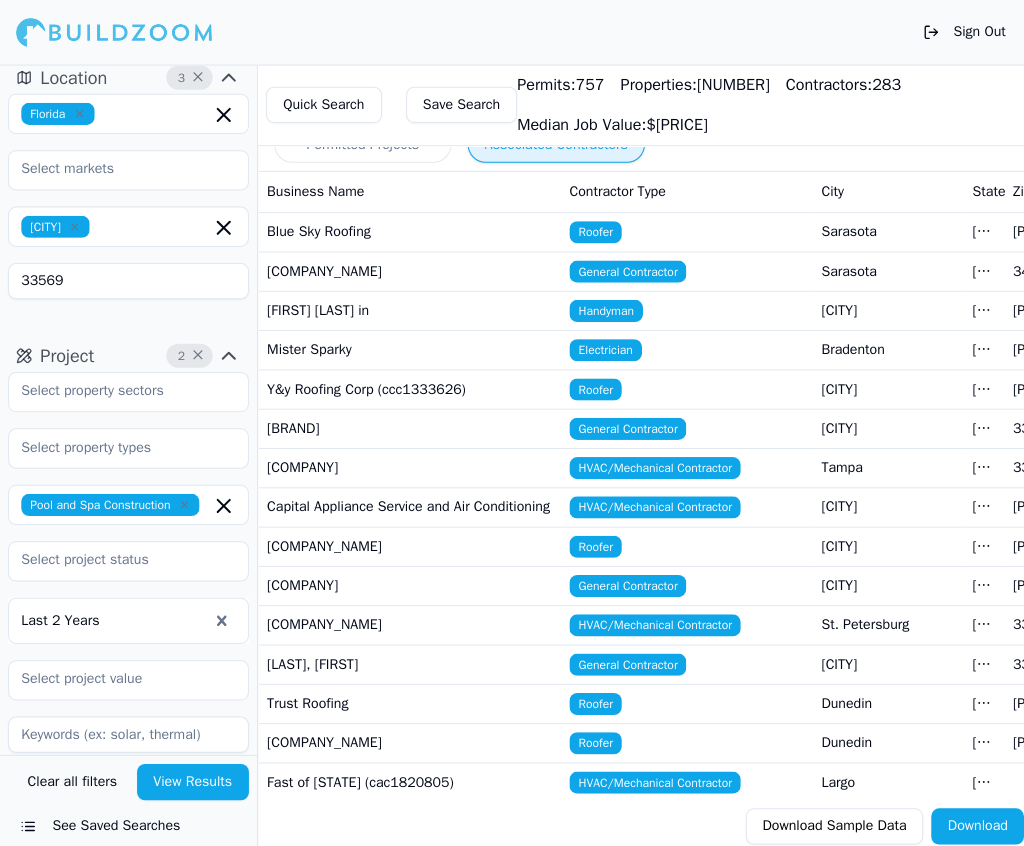 scroll, scrollTop: 21, scrollLeft: 0, axis: vertical 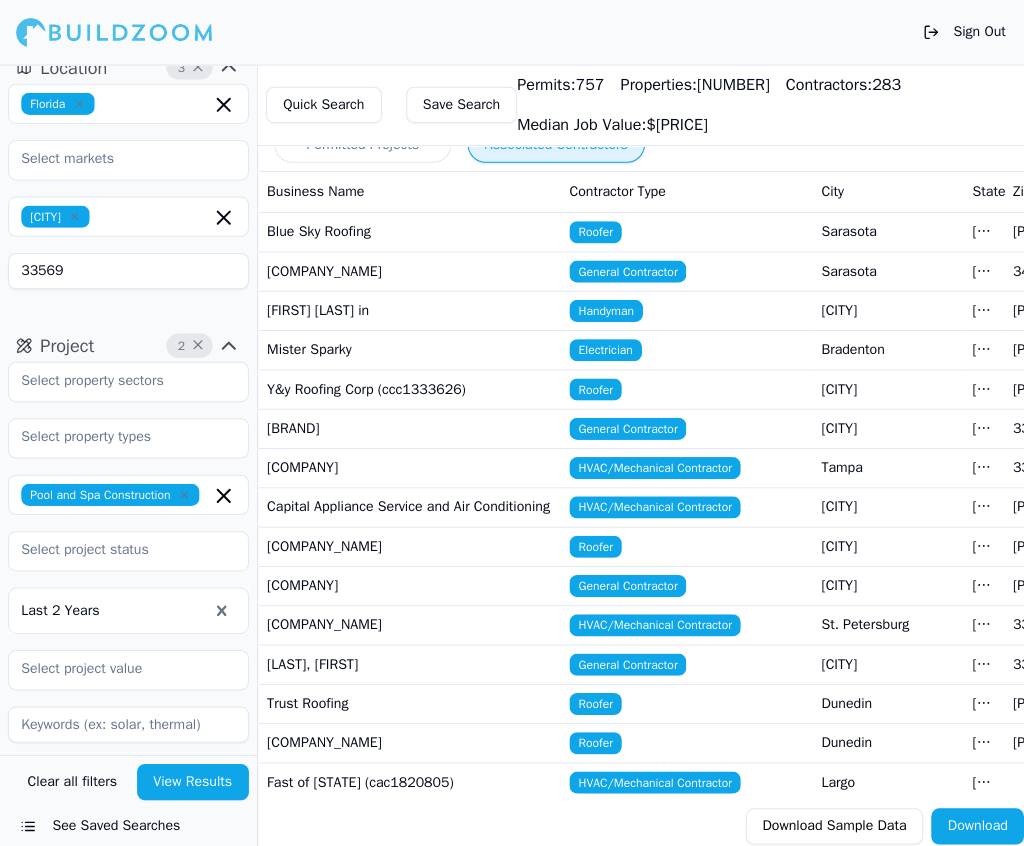 click on "View Results" at bounding box center (192, 776) 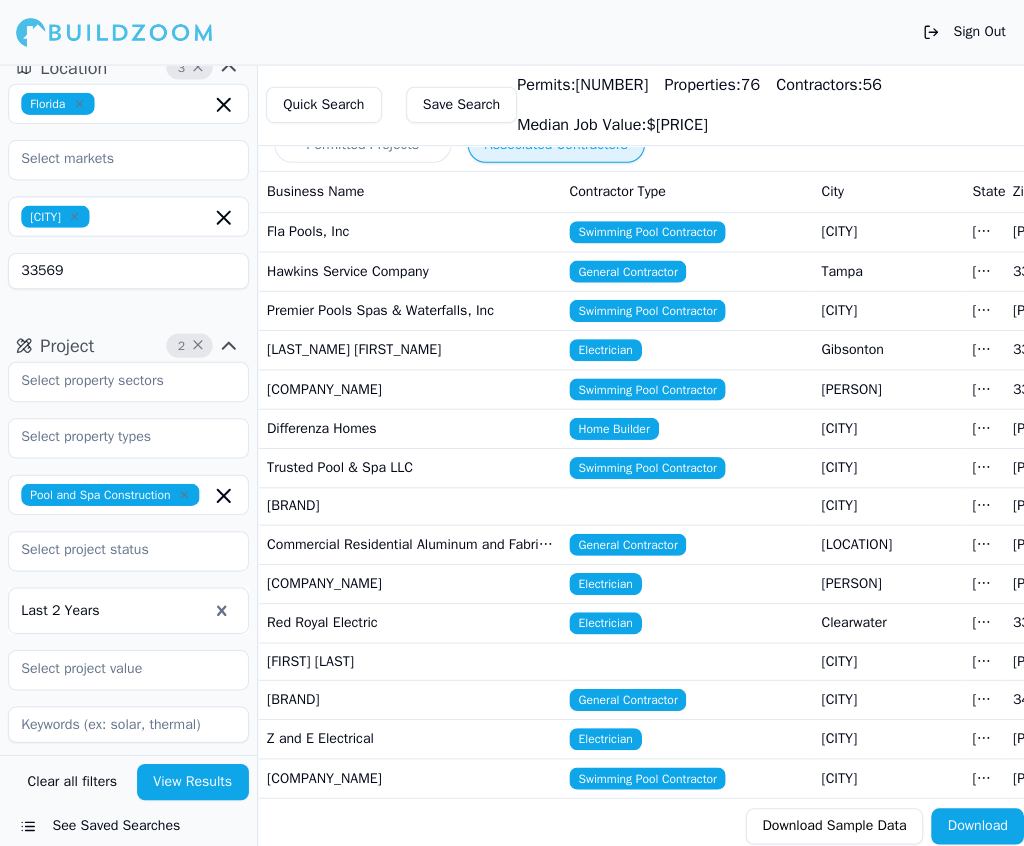 scroll, scrollTop: -1, scrollLeft: 0, axis: vertical 